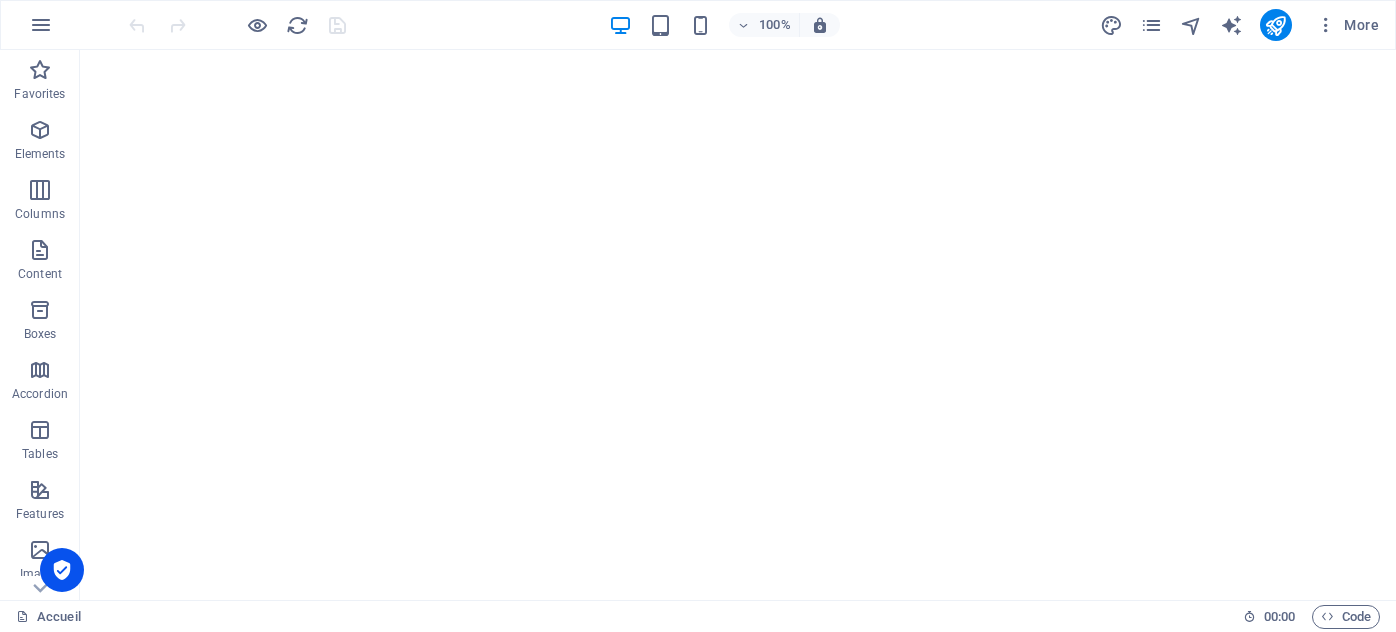 scroll, scrollTop: 0, scrollLeft: 0, axis: both 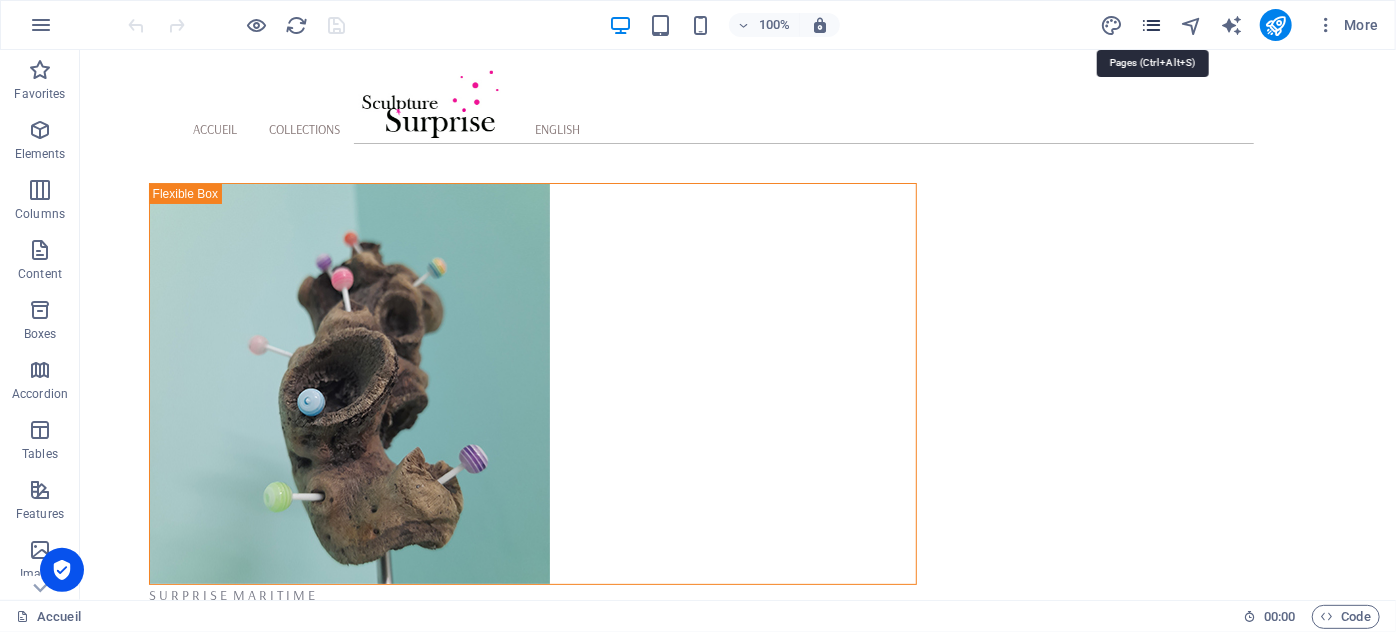 click at bounding box center (1151, 25) 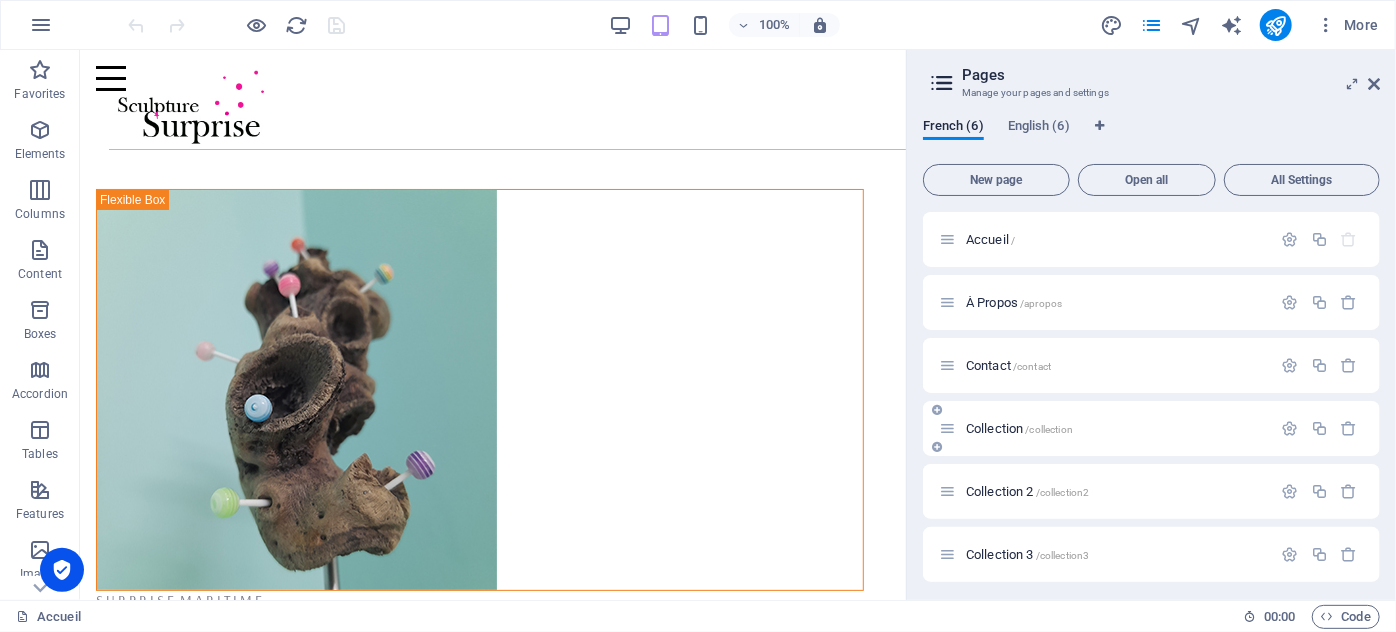 click on "Collection /collection" at bounding box center (1105, 428) 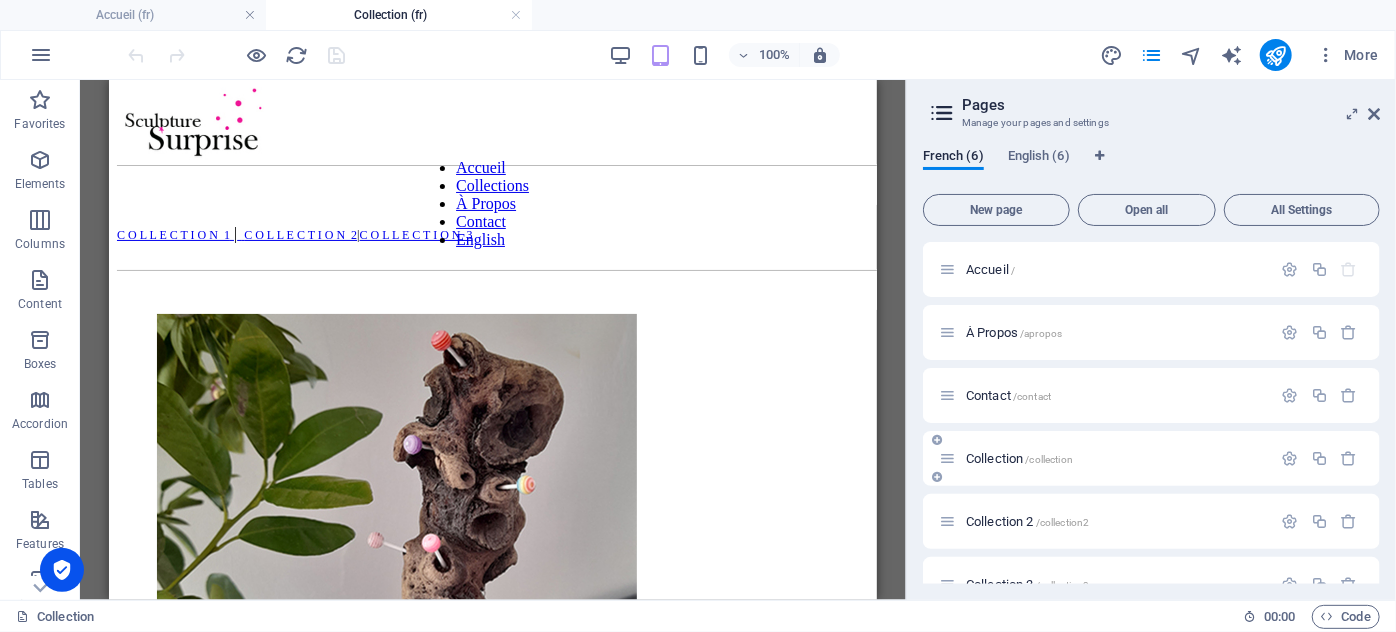 scroll, scrollTop: 0, scrollLeft: 0, axis: both 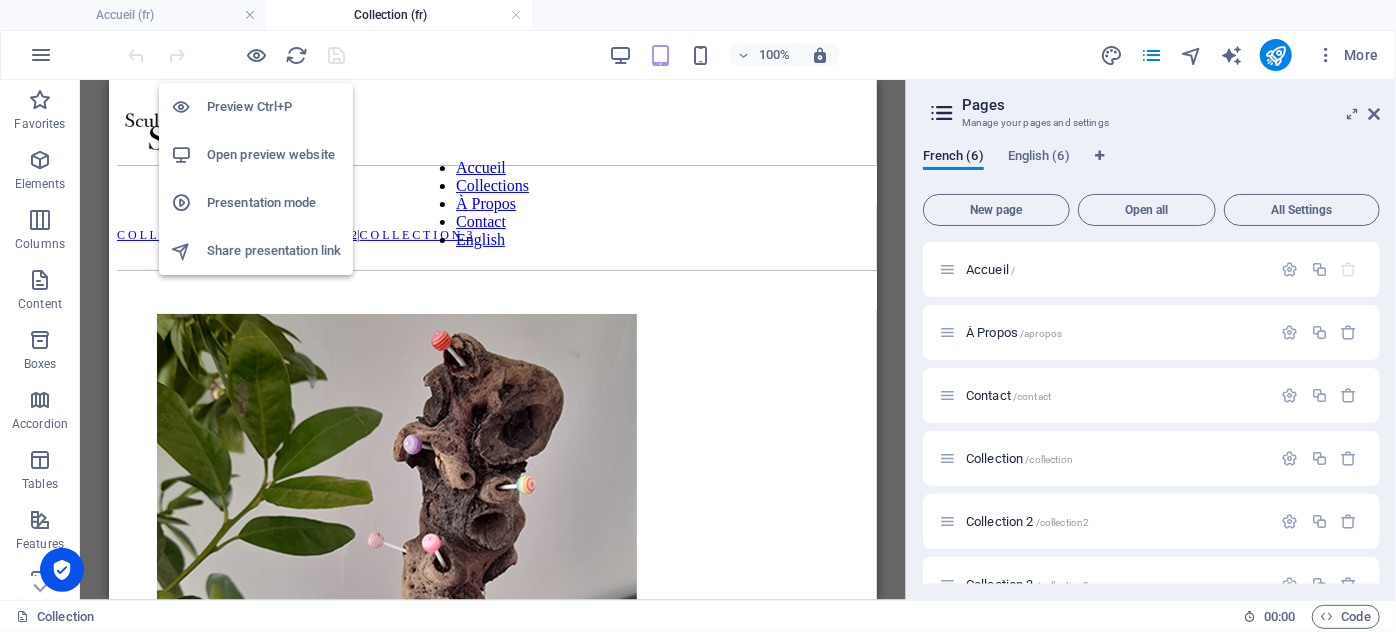 click on "Open preview website" at bounding box center (274, 155) 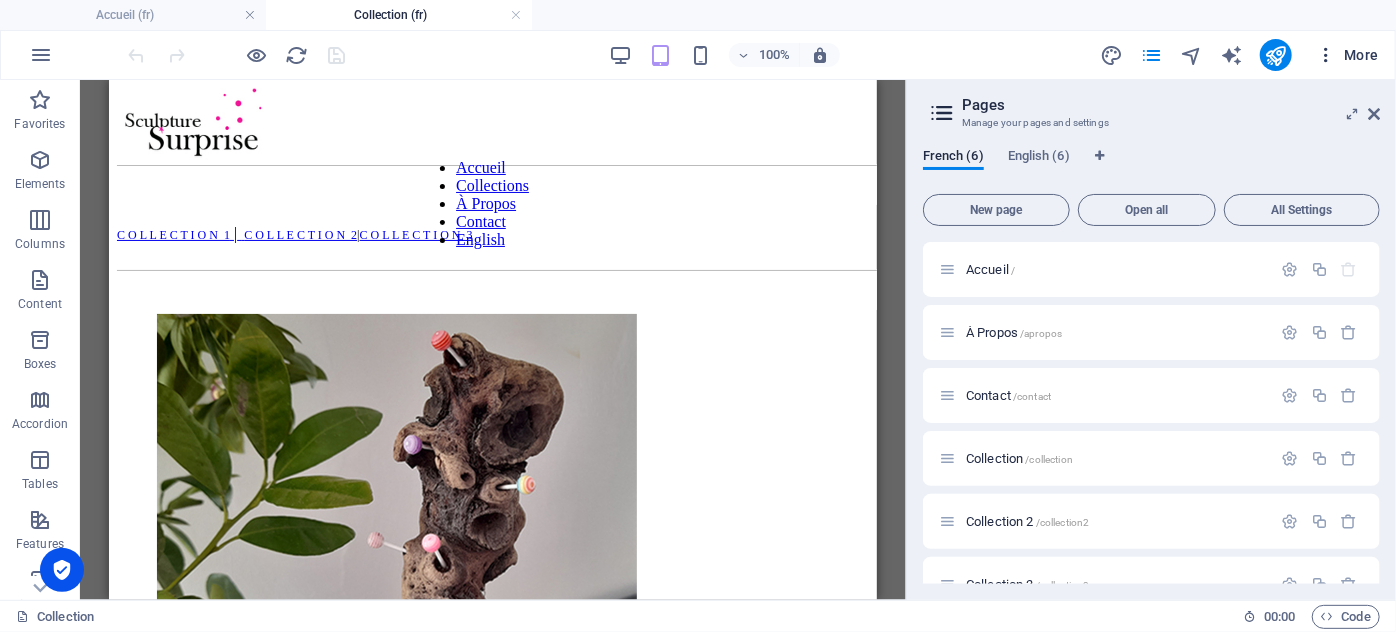 click on "More" at bounding box center [1347, 55] 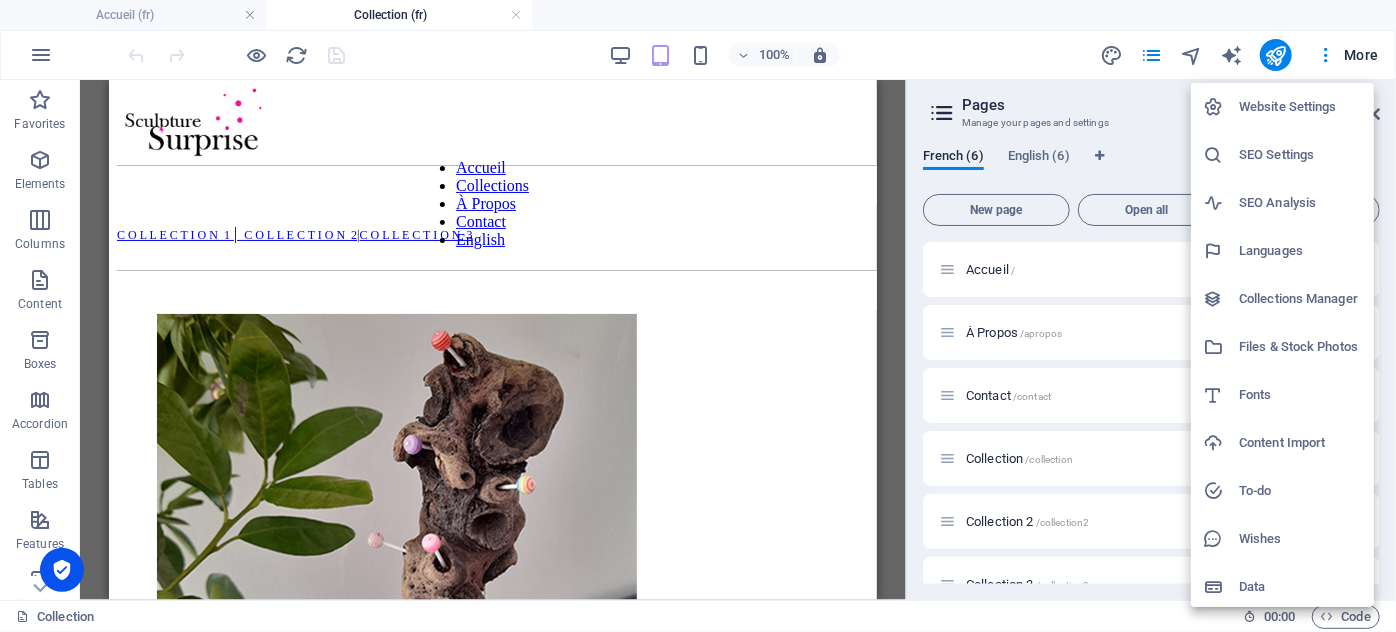 click at bounding box center [698, 316] 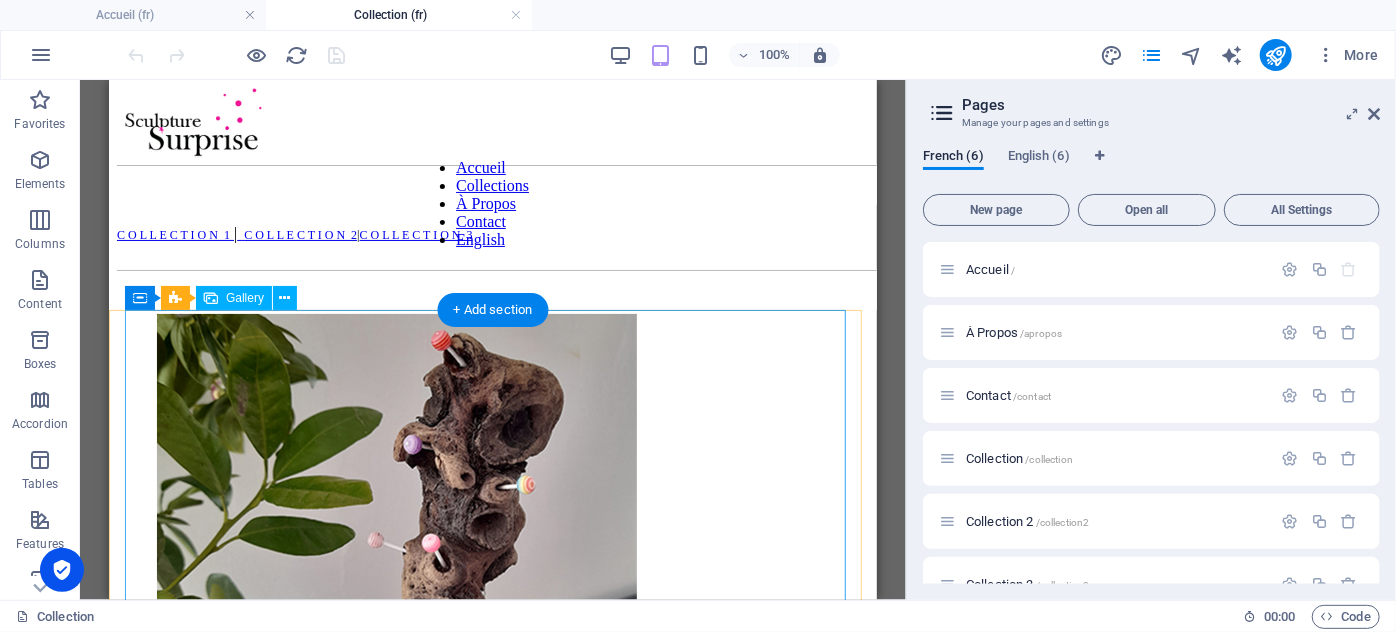 click at bounding box center (246, 555) 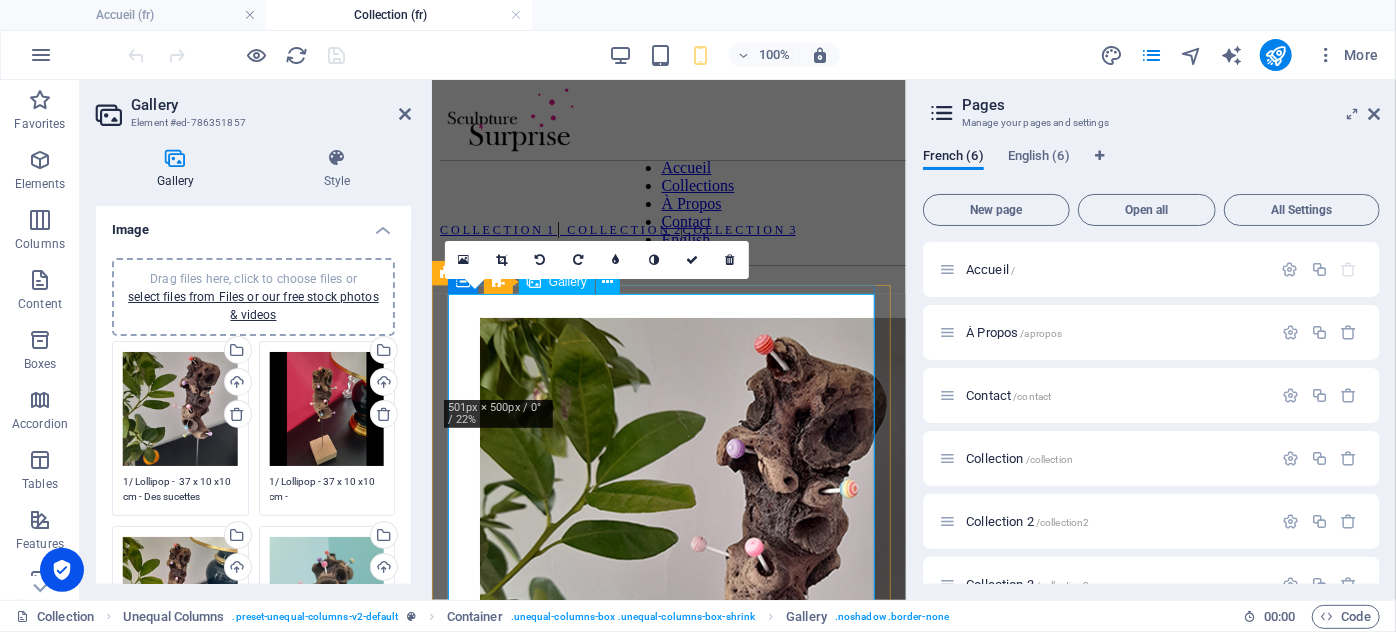 click at bounding box center (532, 559) 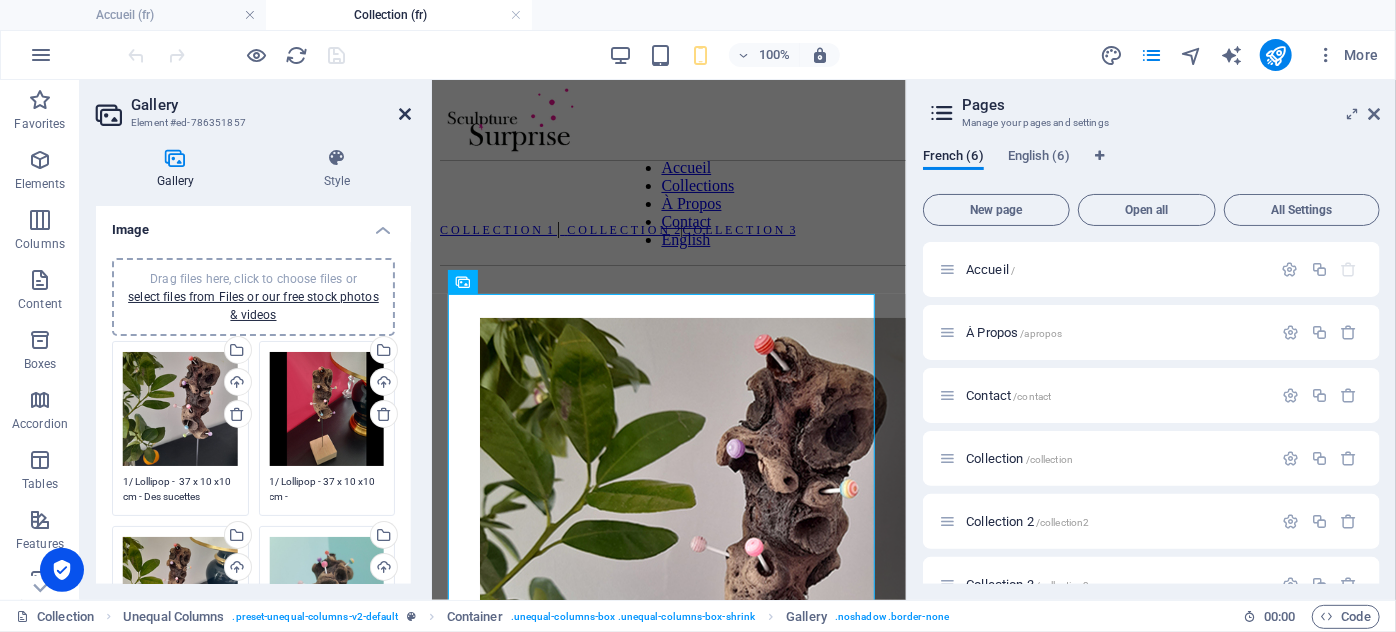 click at bounding box center (405, 114) 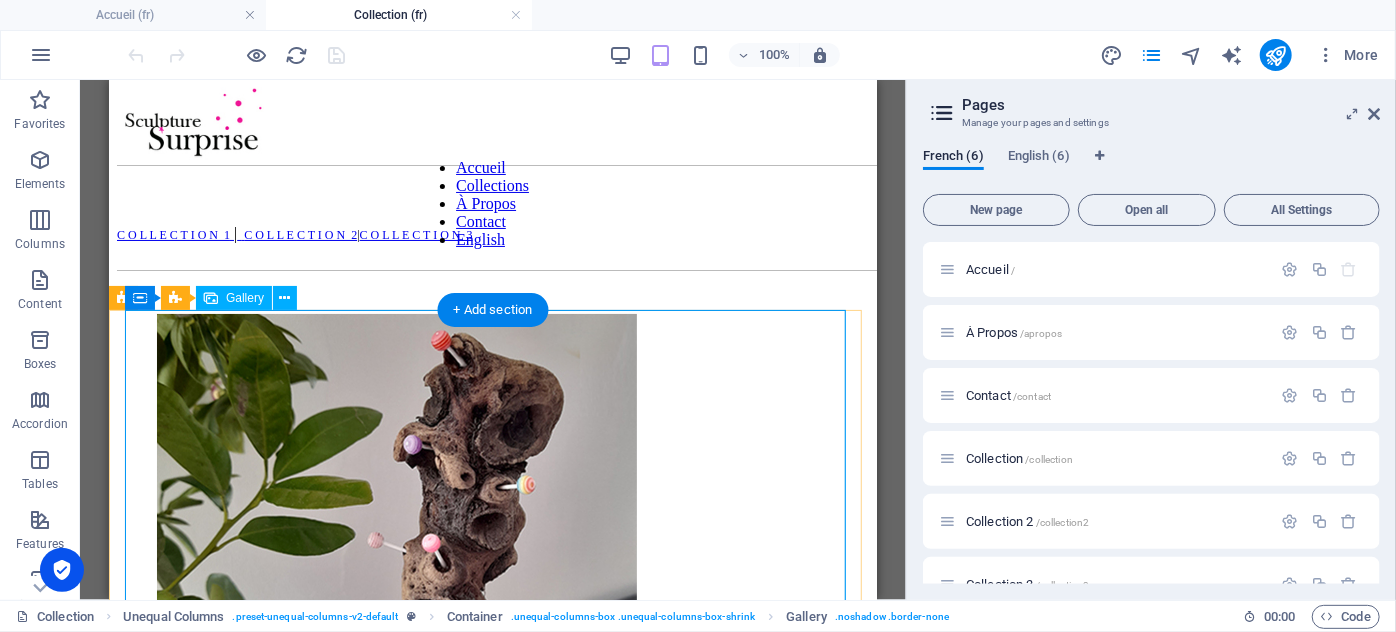 click at bounding box center (246, 555) 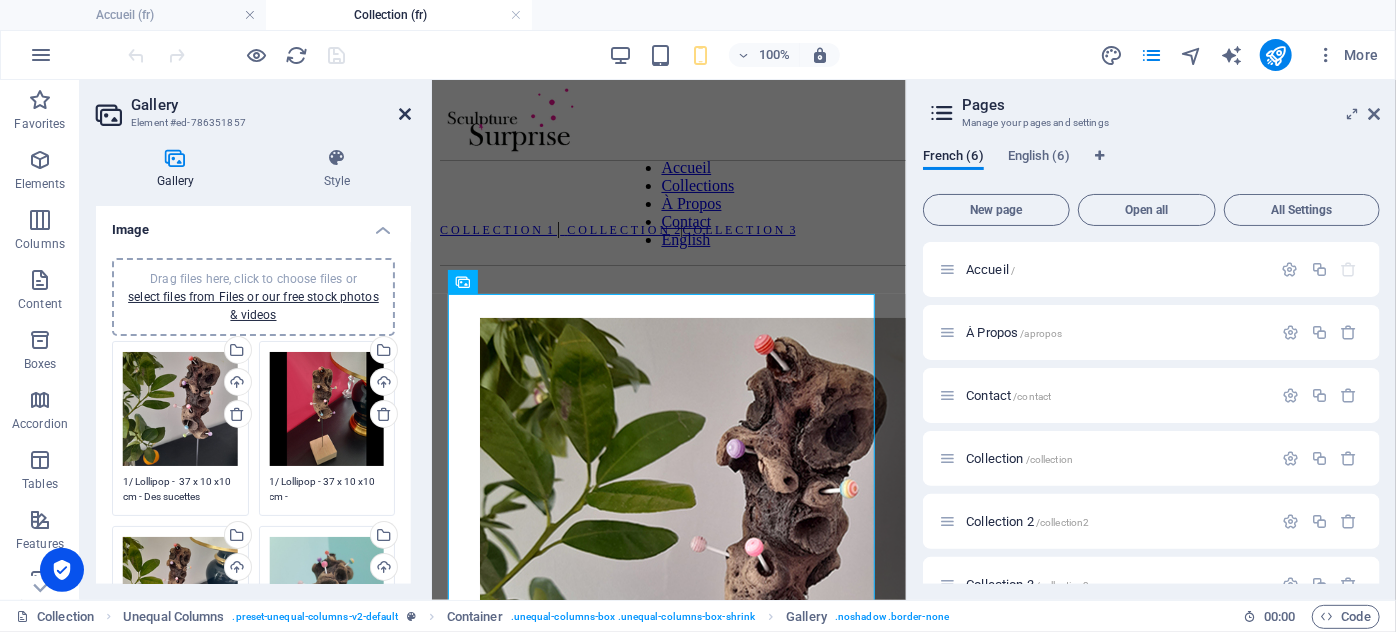 click at bounding box center (405, 114) 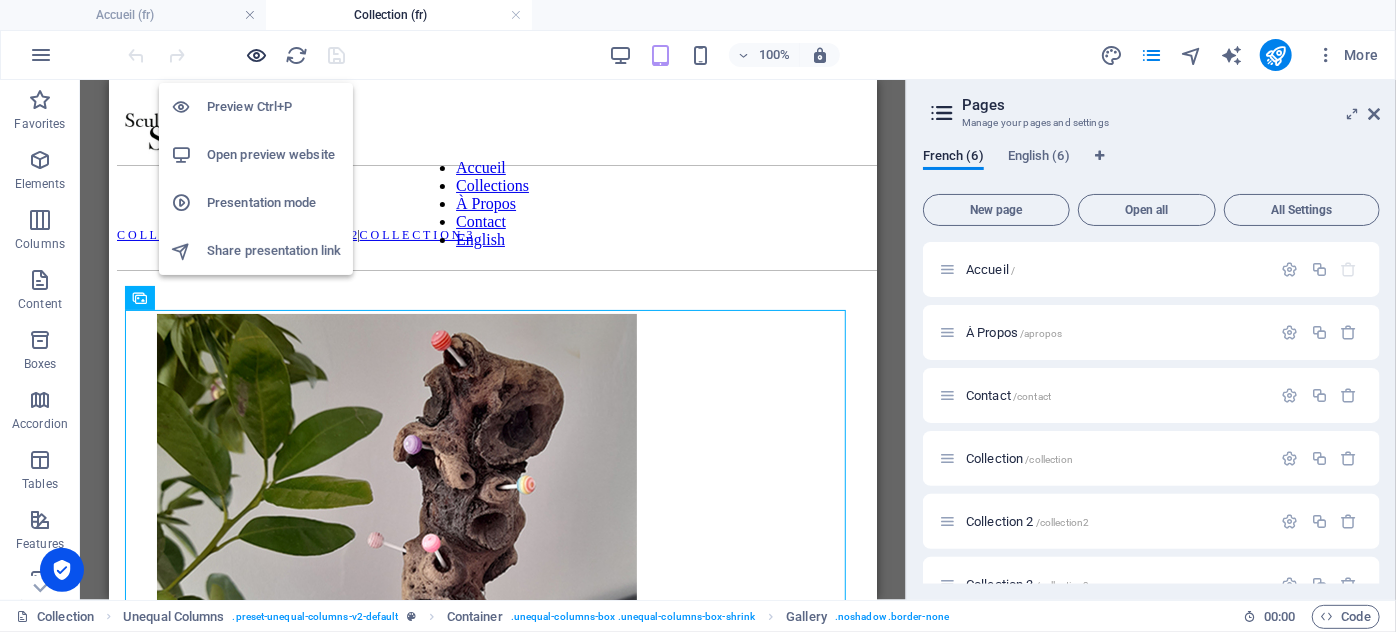 click at bounding box center (257, 55) 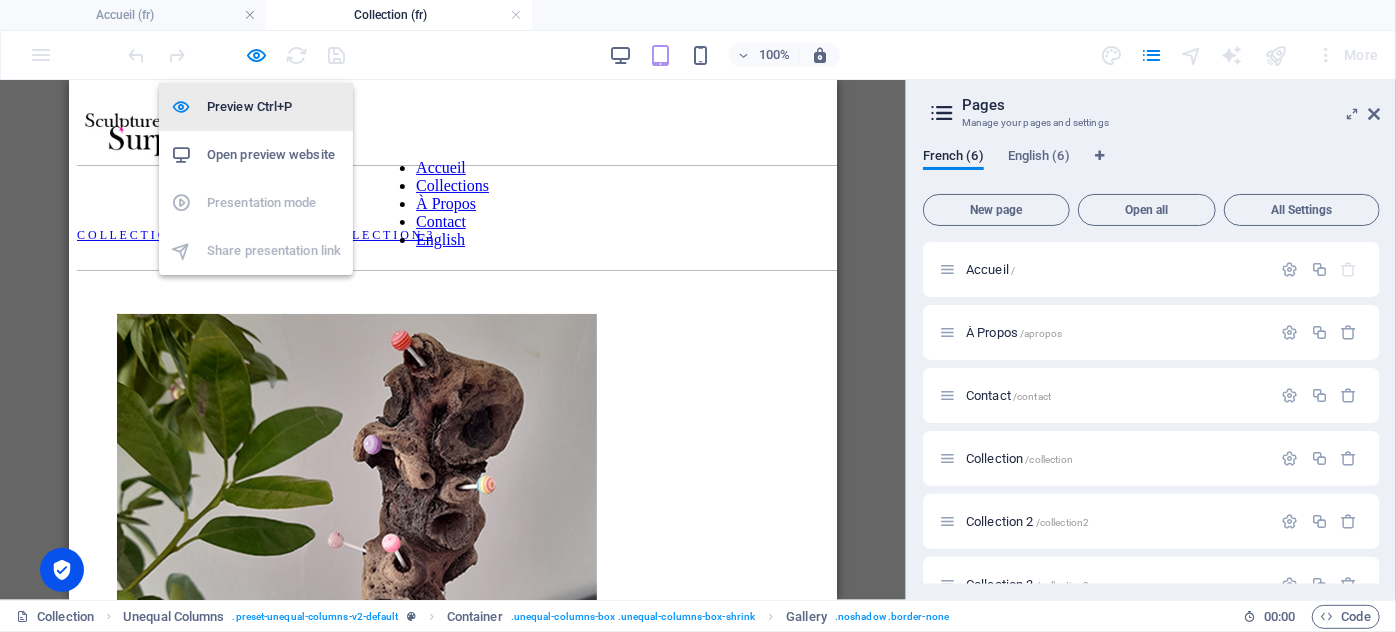 click on "Preview Ctrl+P" at bounding box center [274, 107] 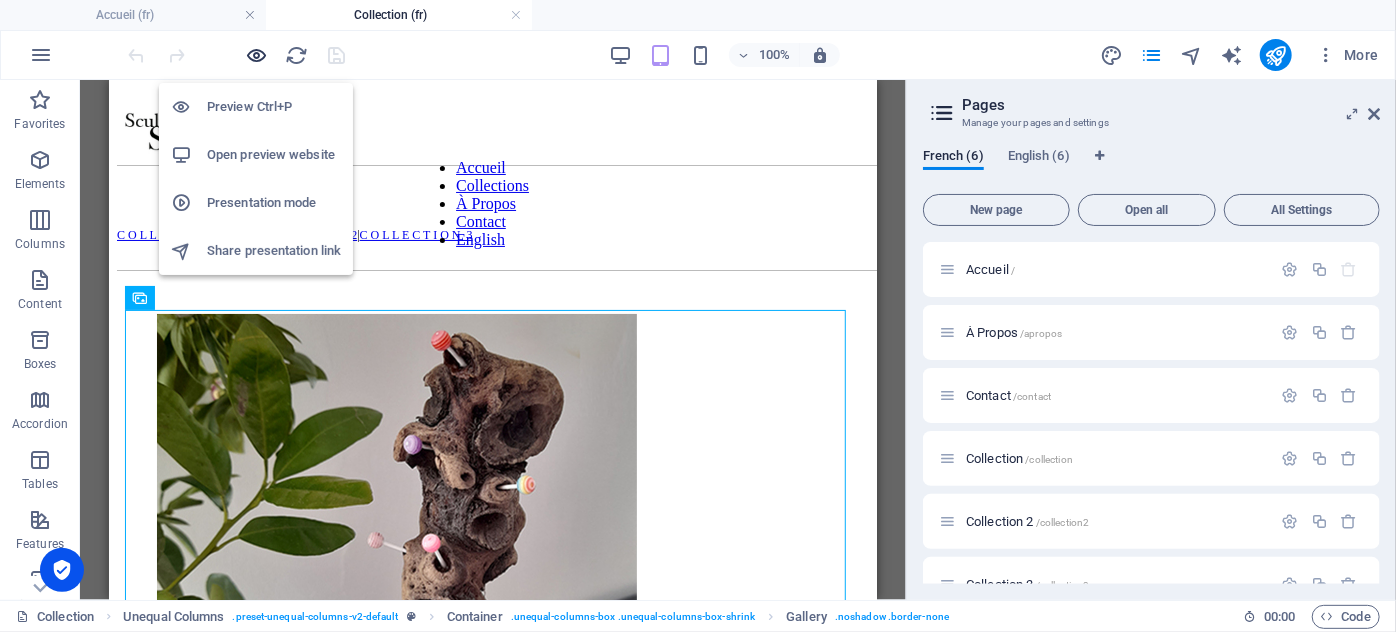 click at bounding box center [257, 55] 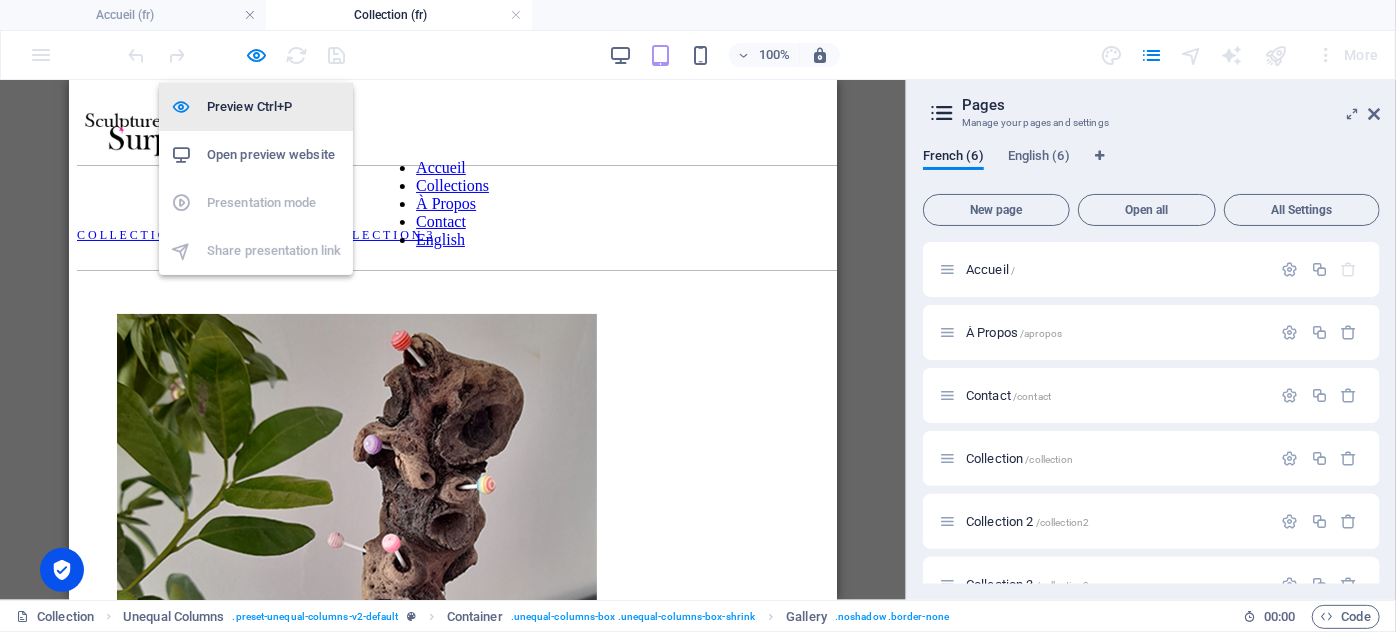 click on "Preview Ctrl+P" at bounding box center (274, 107) 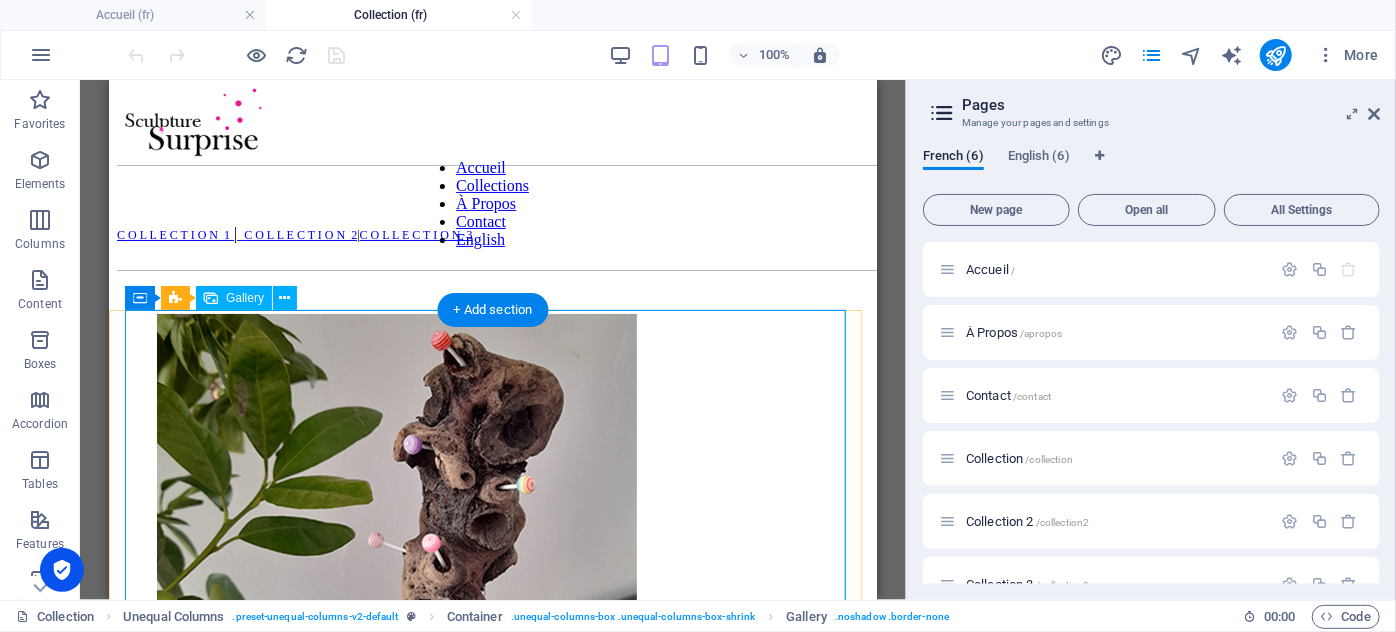 click at bounding box center (246, 555) 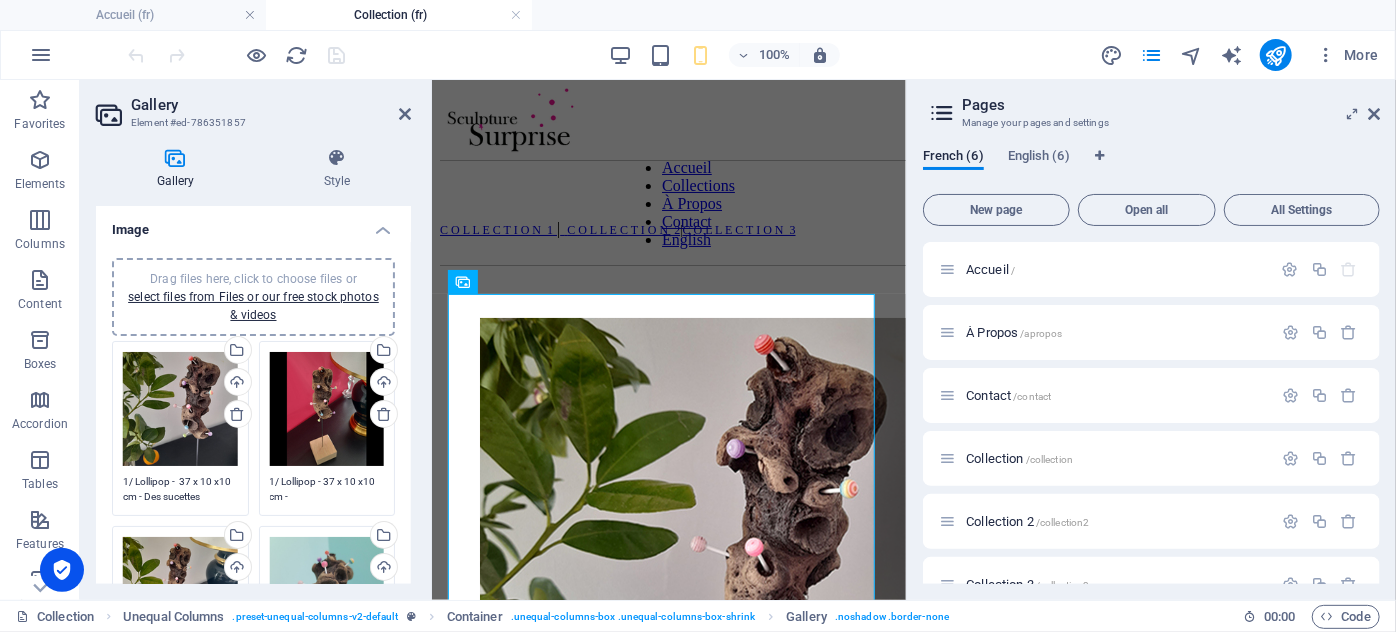 click on "Select files from the file manager, stock photos, or upload file(s)" at bounding box center [236, 352] 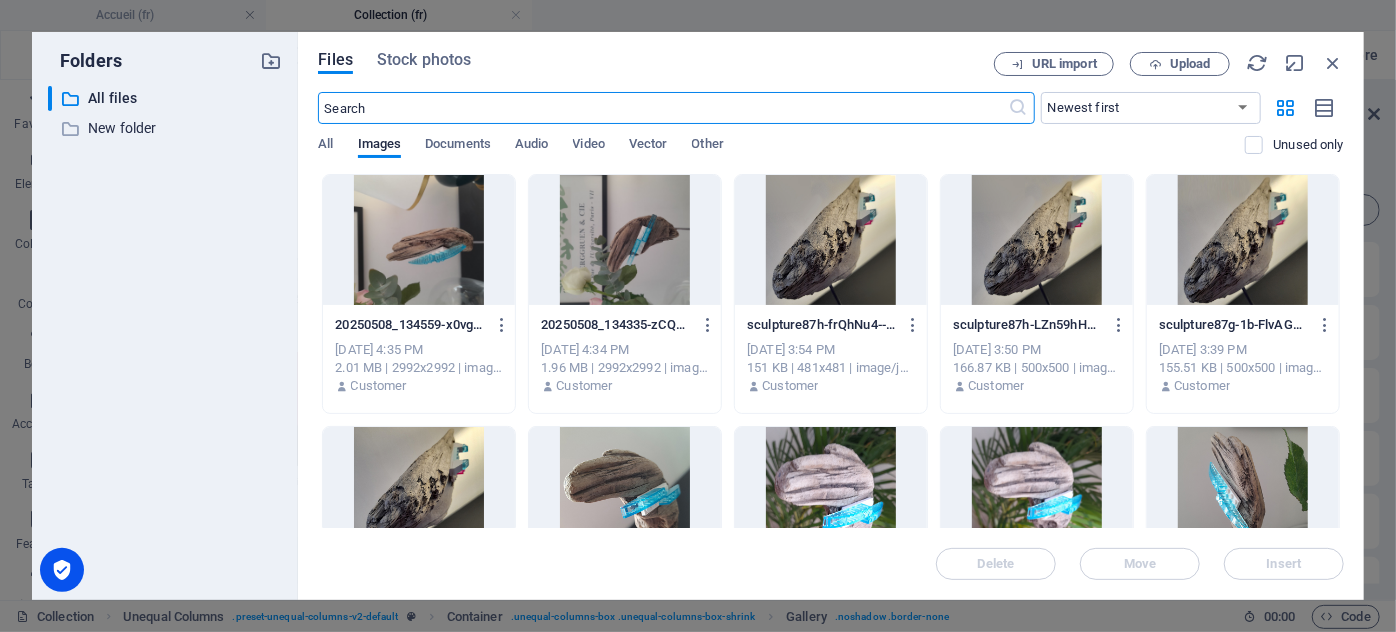 scroll, scrollTop: 1063, scrollLeft: 0, axis: vertical 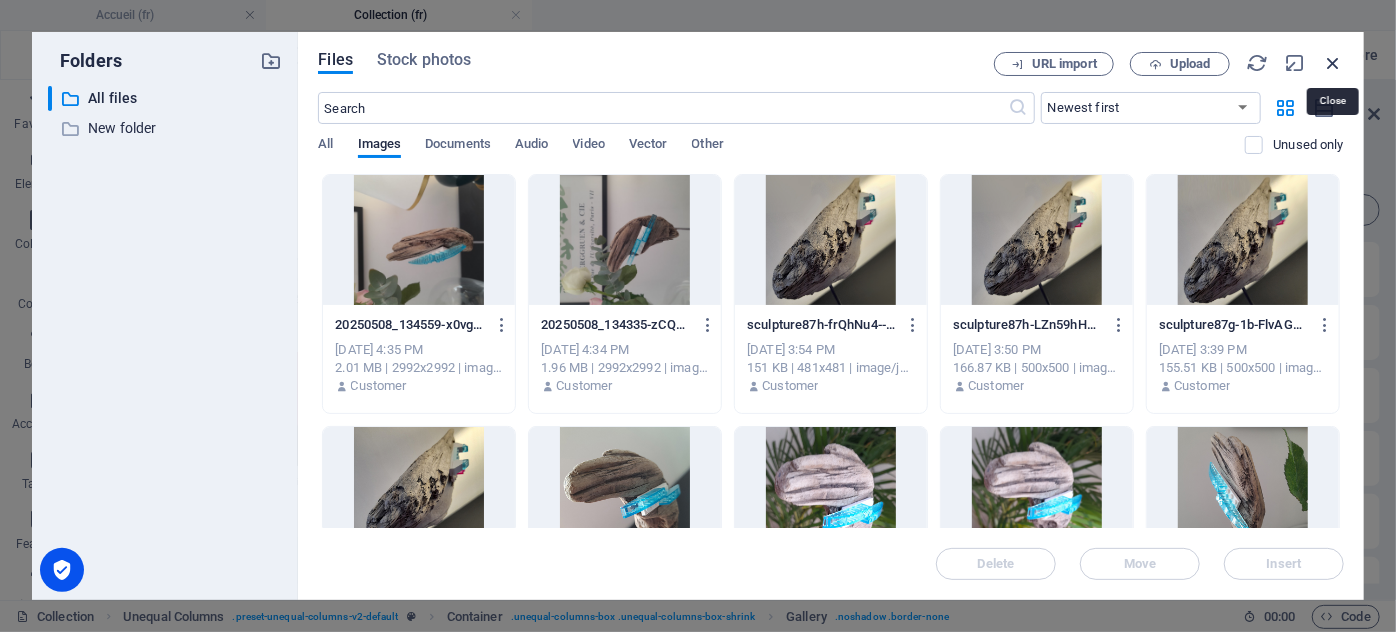click at bounding box center [1333, 63] 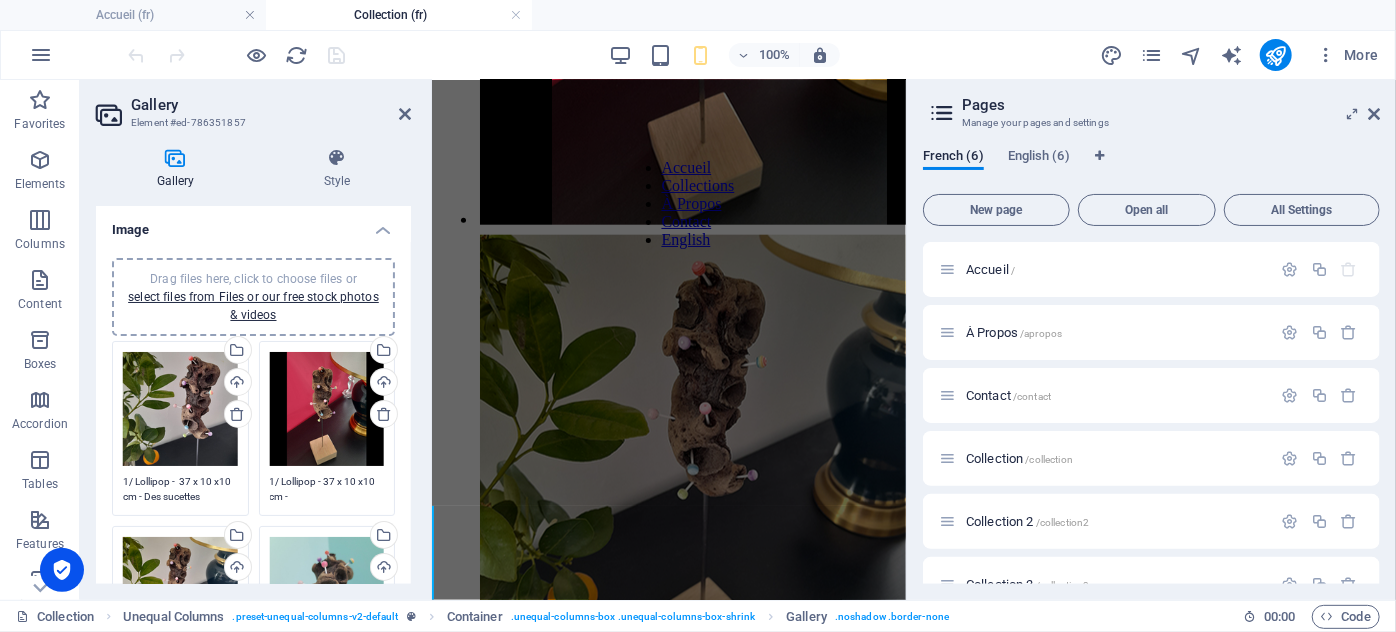 scroll, scrollTop: 585, scrollLeft: 0, axis: vertical 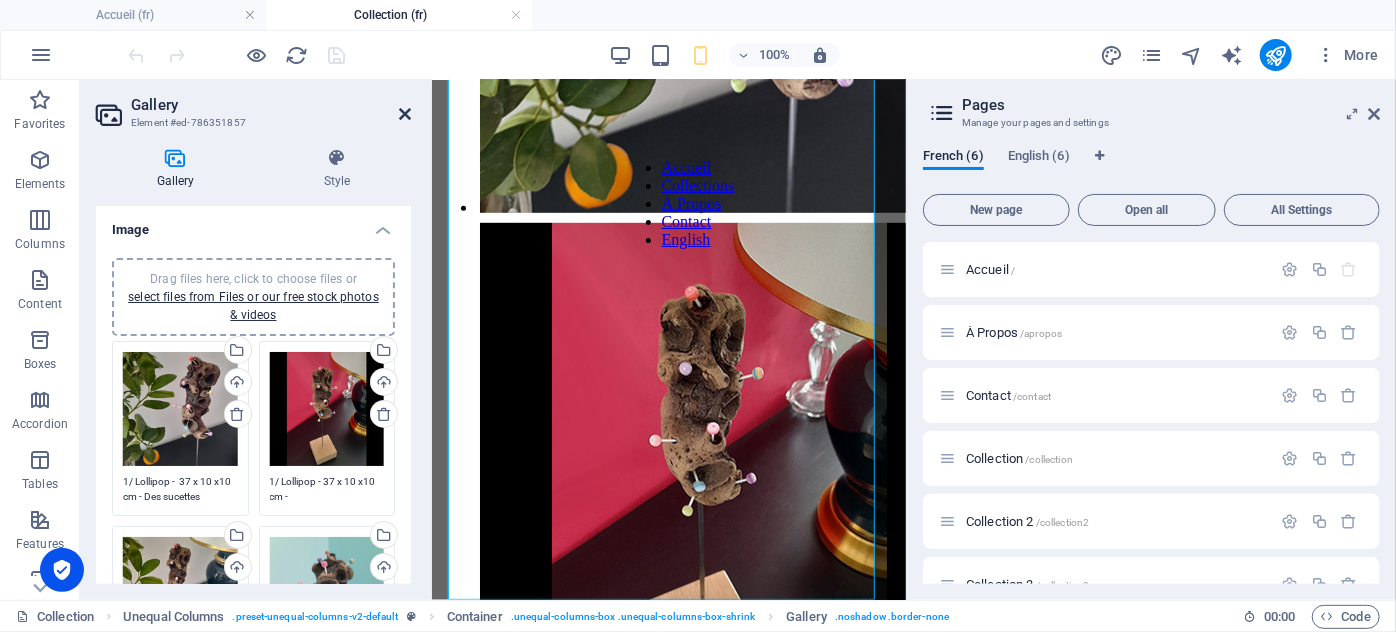 click at bounding box center [405, 114] 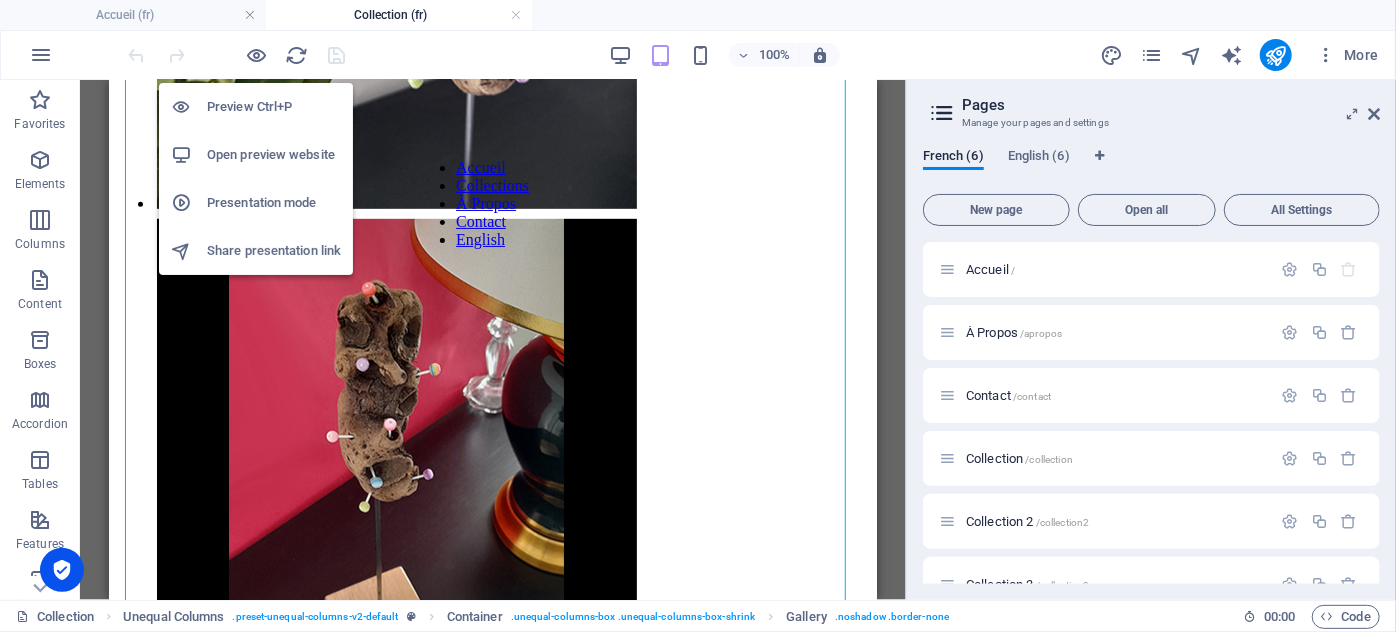 click on "Preview Ctrl+P" at bounding box center (256, 107) 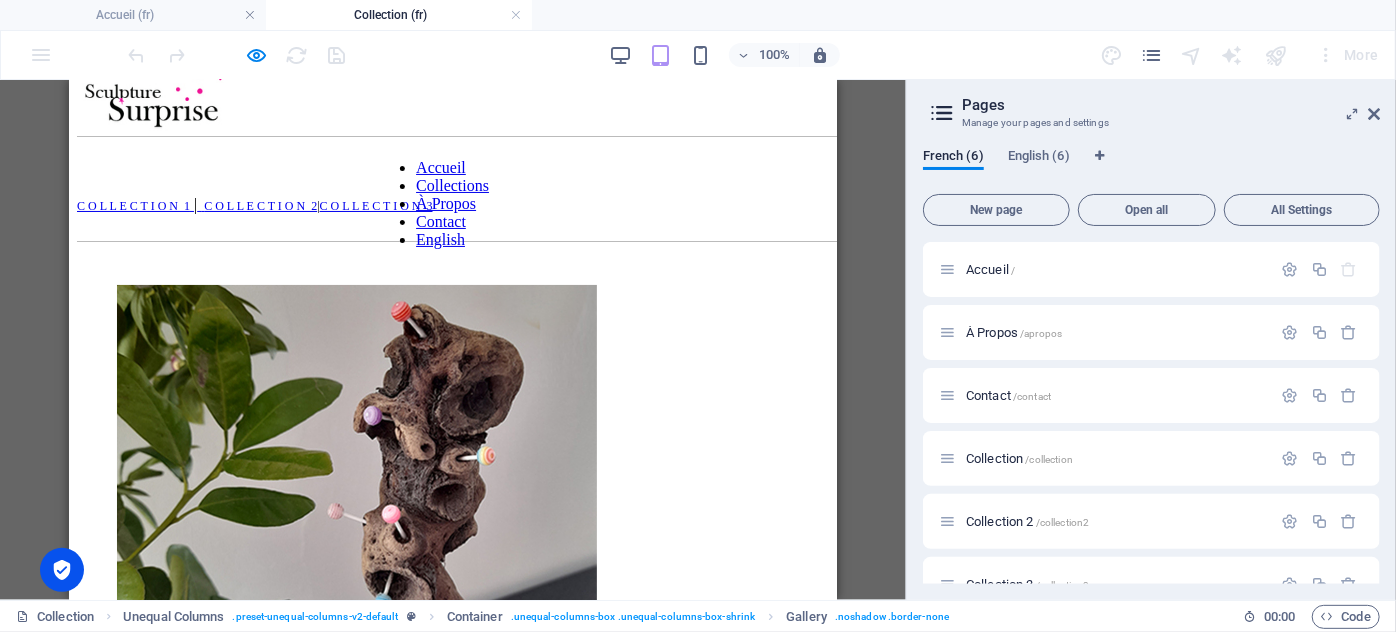 scroll, scrollTop: 21, scrollLeft: 0, axis: vertical 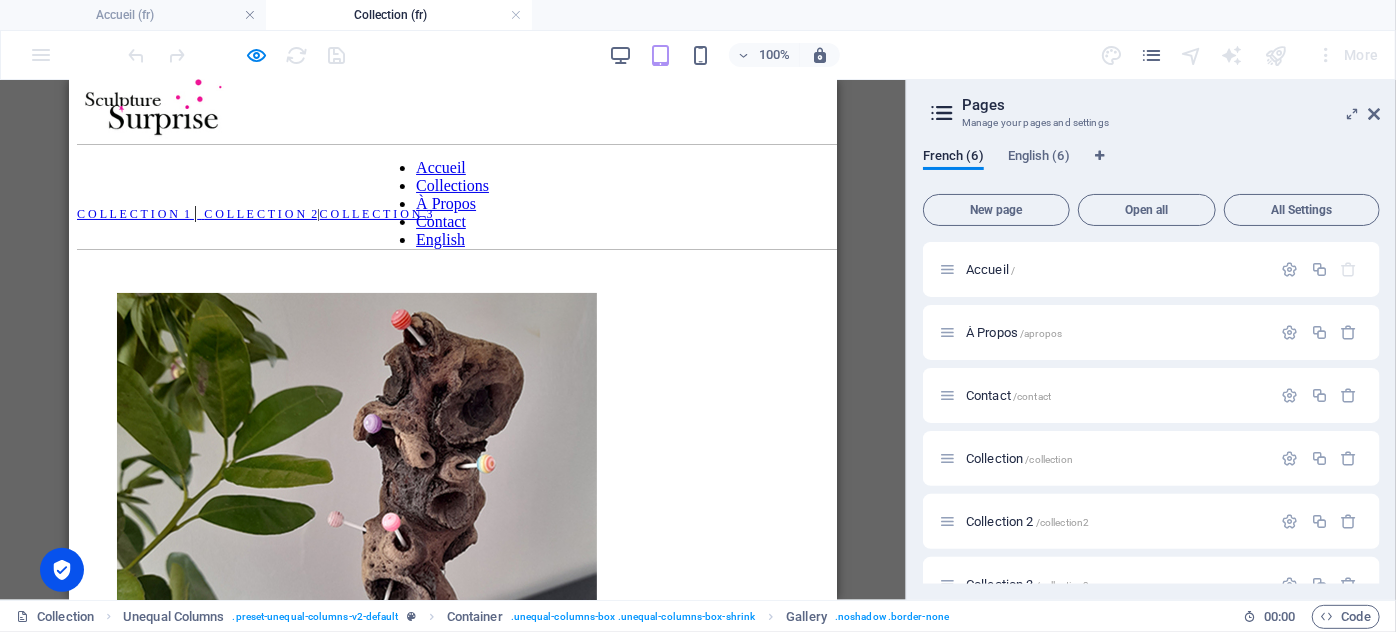 drag, startPoint x: 825, startPoint y: 360, endPoint x: 980, endPoint y: 196, distance: 225.65681 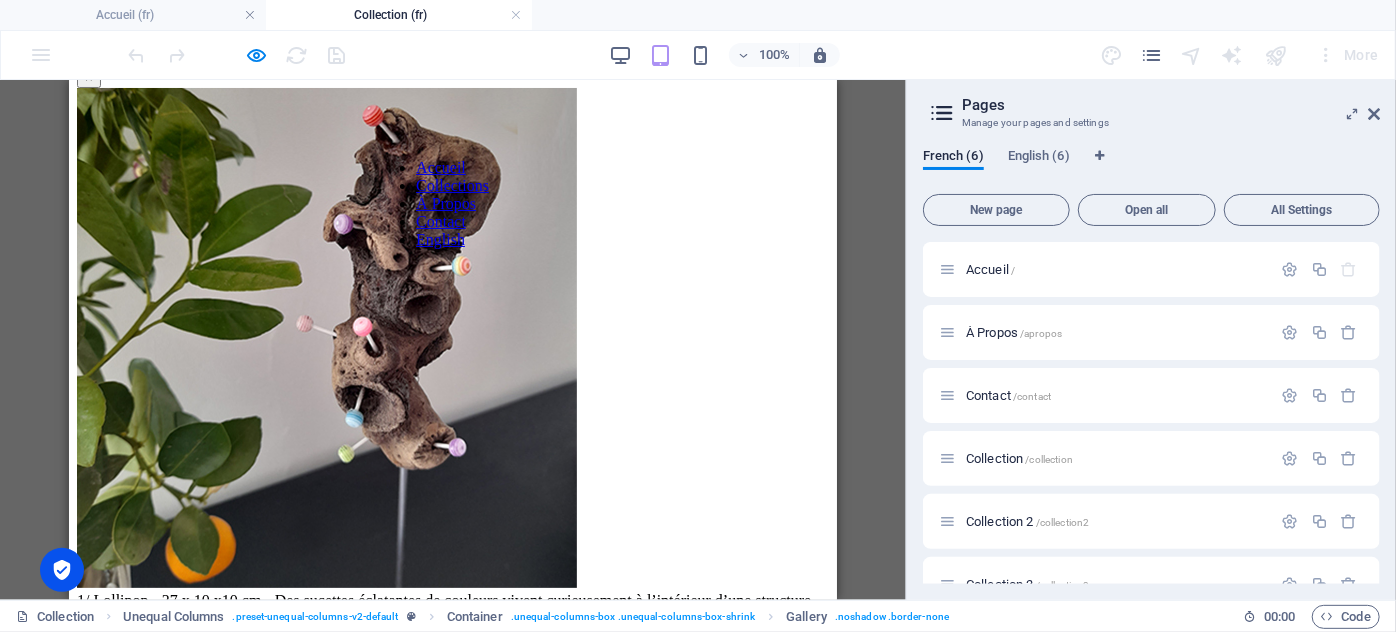 click at bounding box center (100, 677) 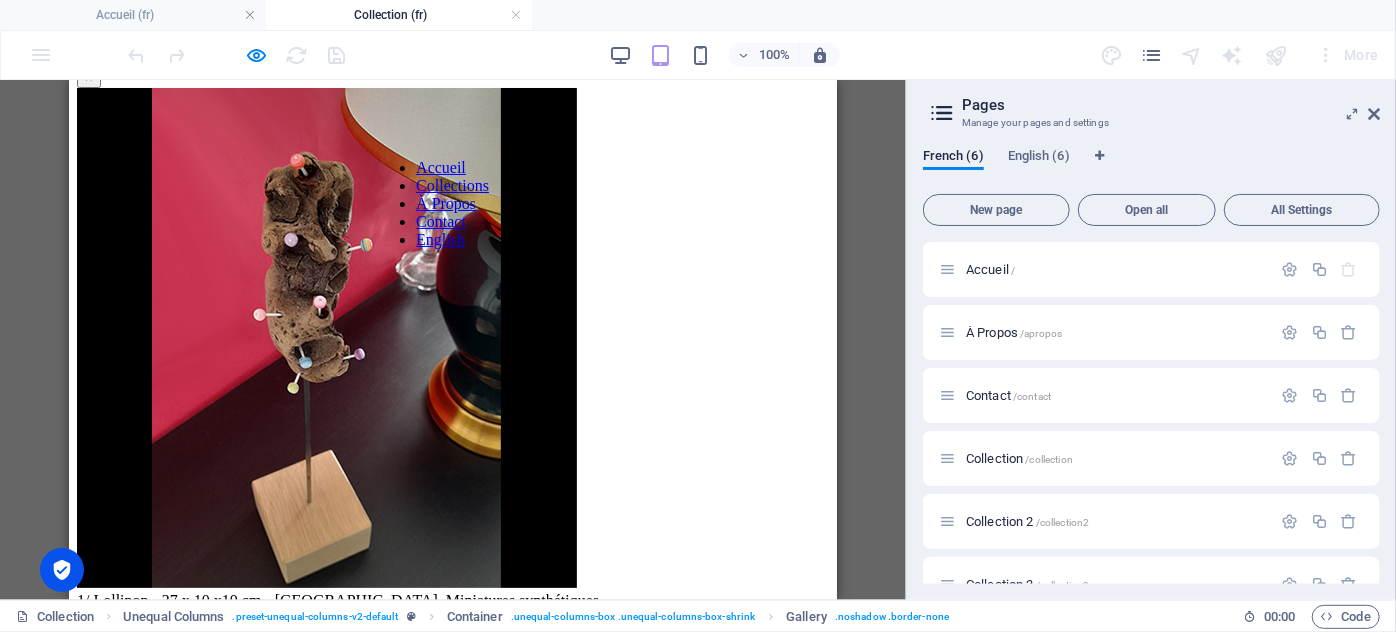 click at bounding box center [84, 659] 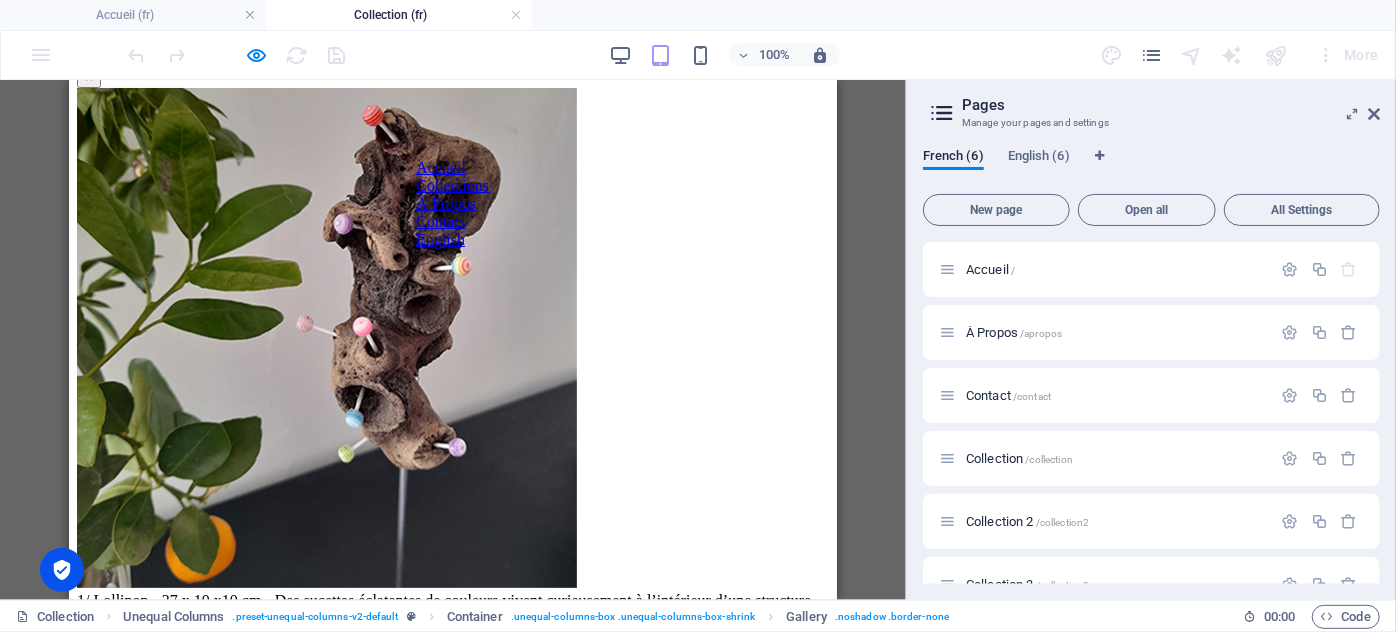 click at bounding box center [100, 677] 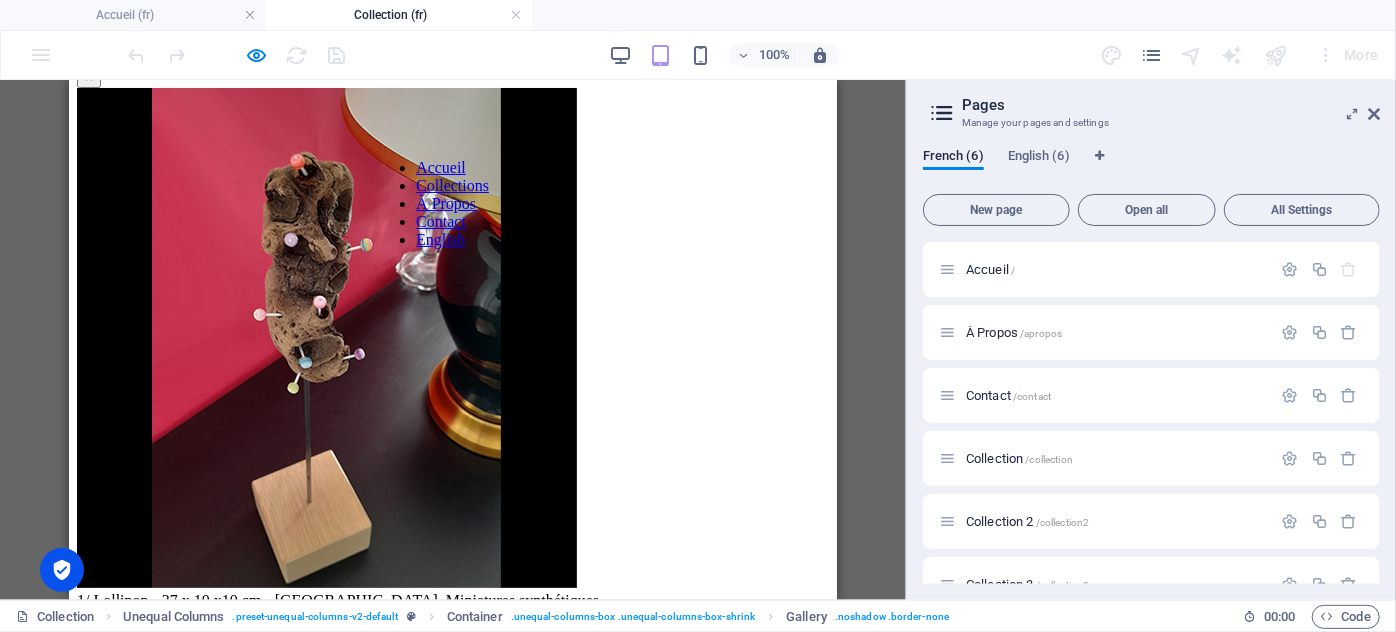 click on "×" at bounding box center (88, 76) 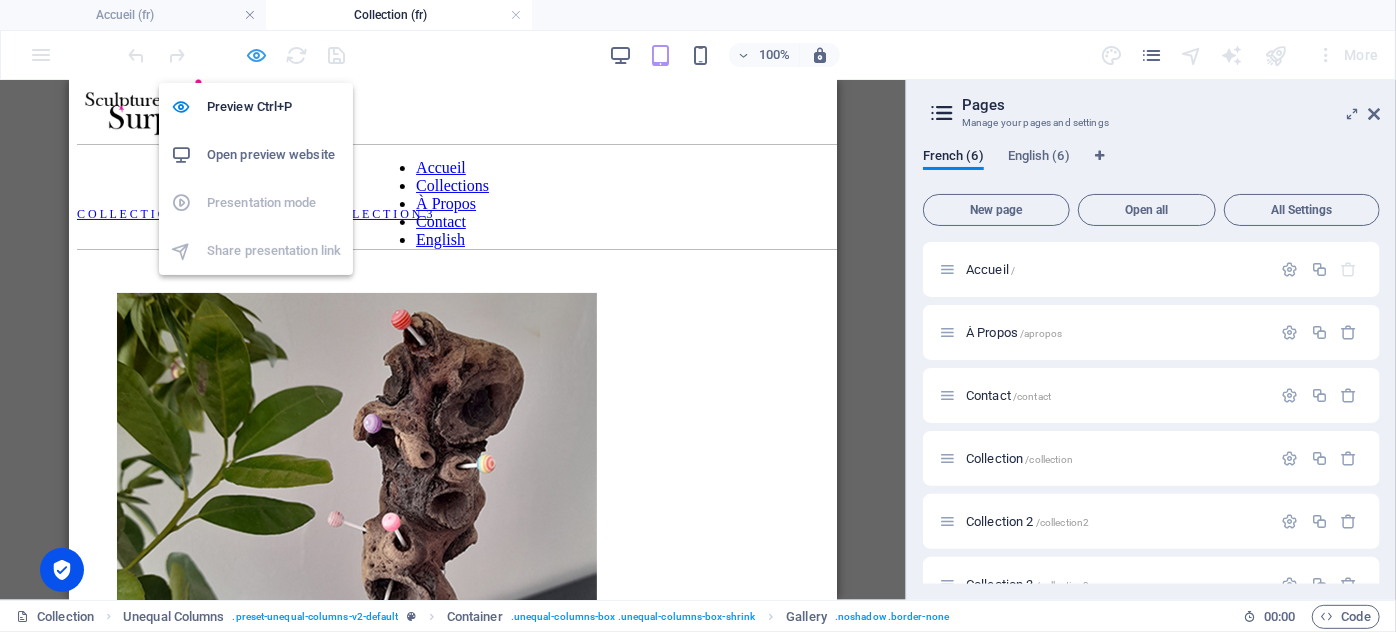 click at bounding box center (257, 55) 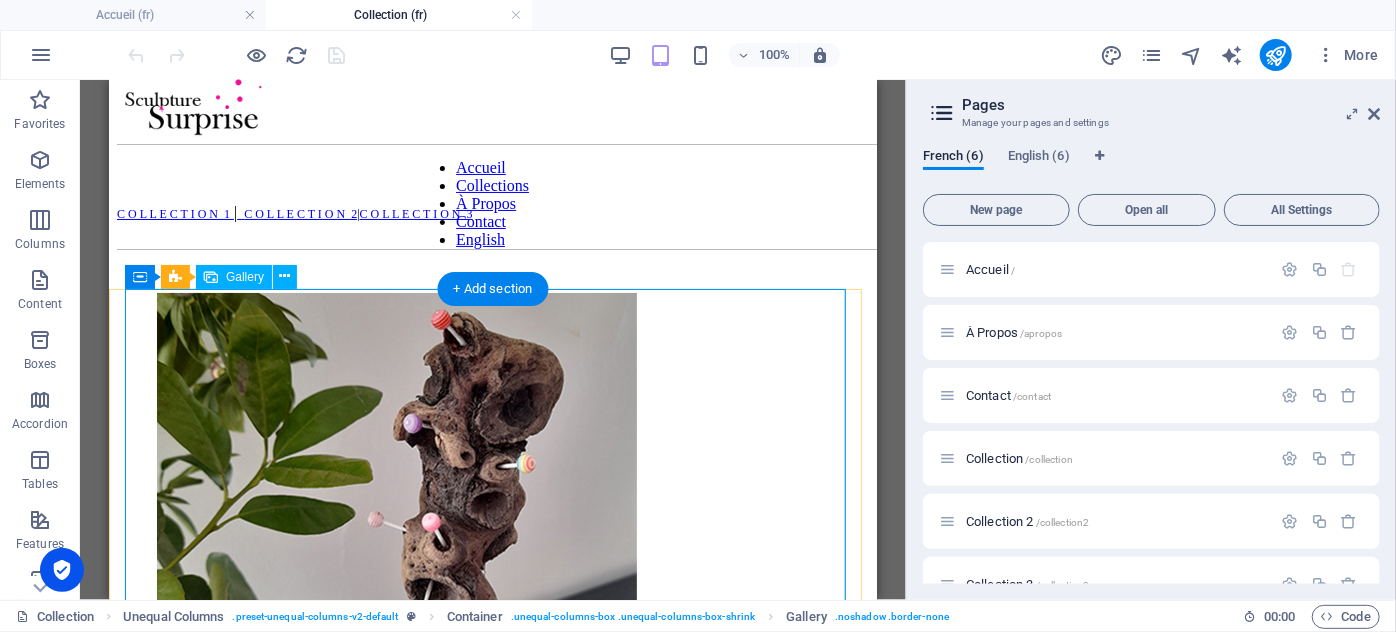 click at bounding box center (246, 534) 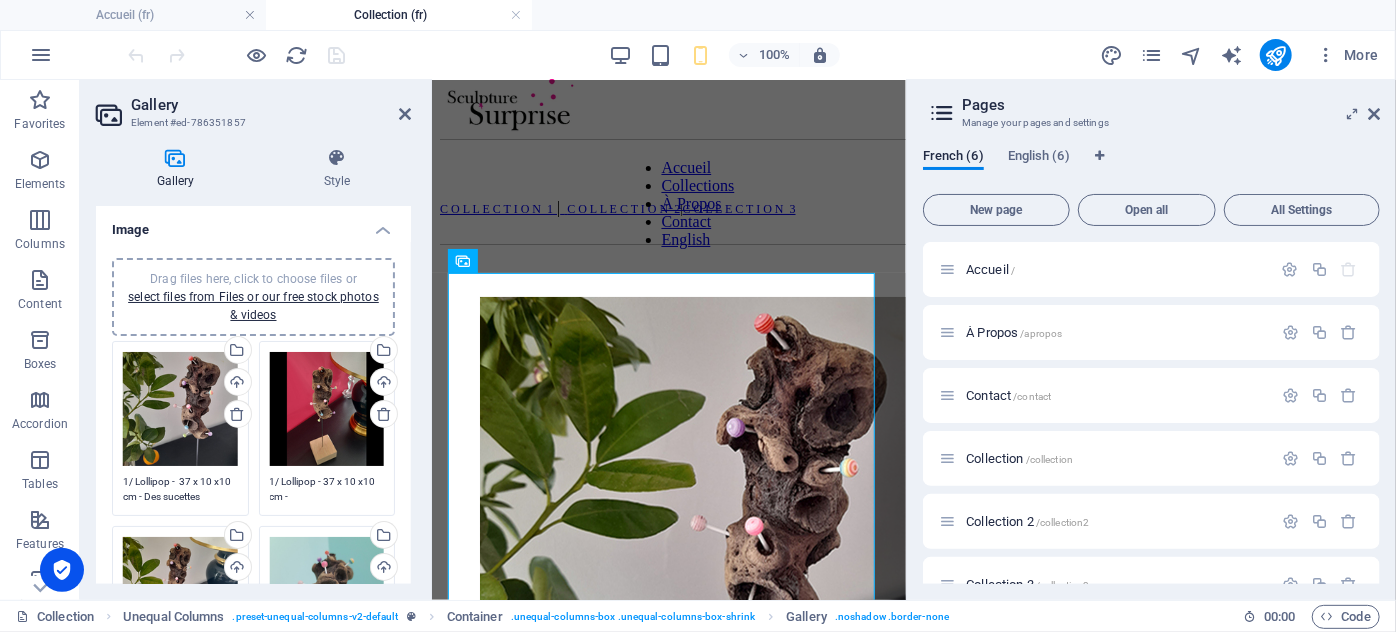 click on "Drag files here, click to choose files or select files from Files or our free stock photos & videos" at bounding box center [180, 409] 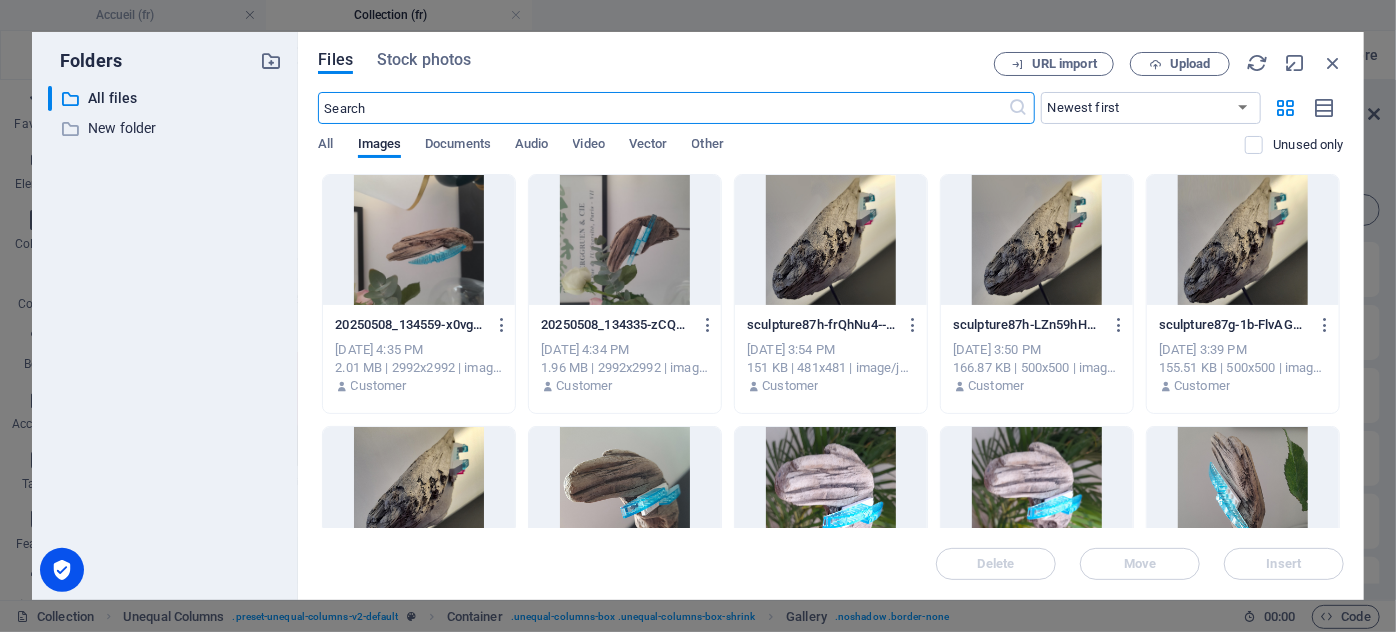 scroll, scrollTop: 1063, scrollLeft: 0, axis: vertical 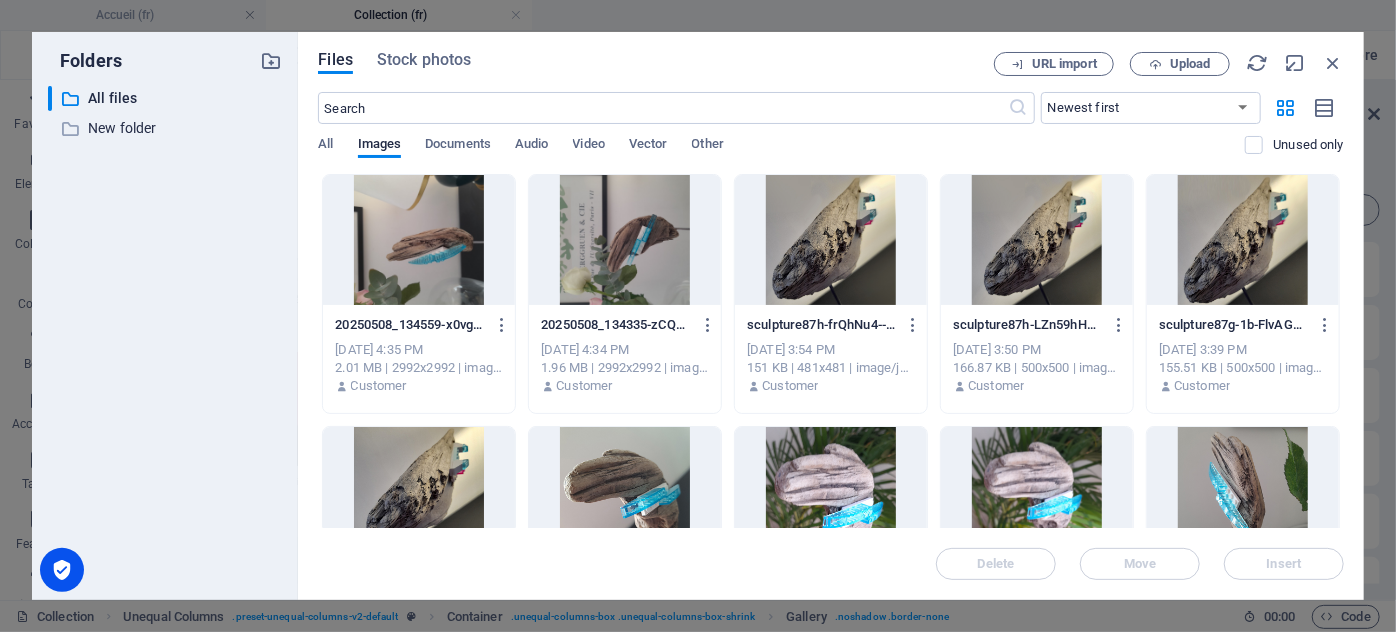 drag, startPoint x: 1347, startPoint y: 220, endPoint x: 1343, endPoint y: 240, distance: 20.396078 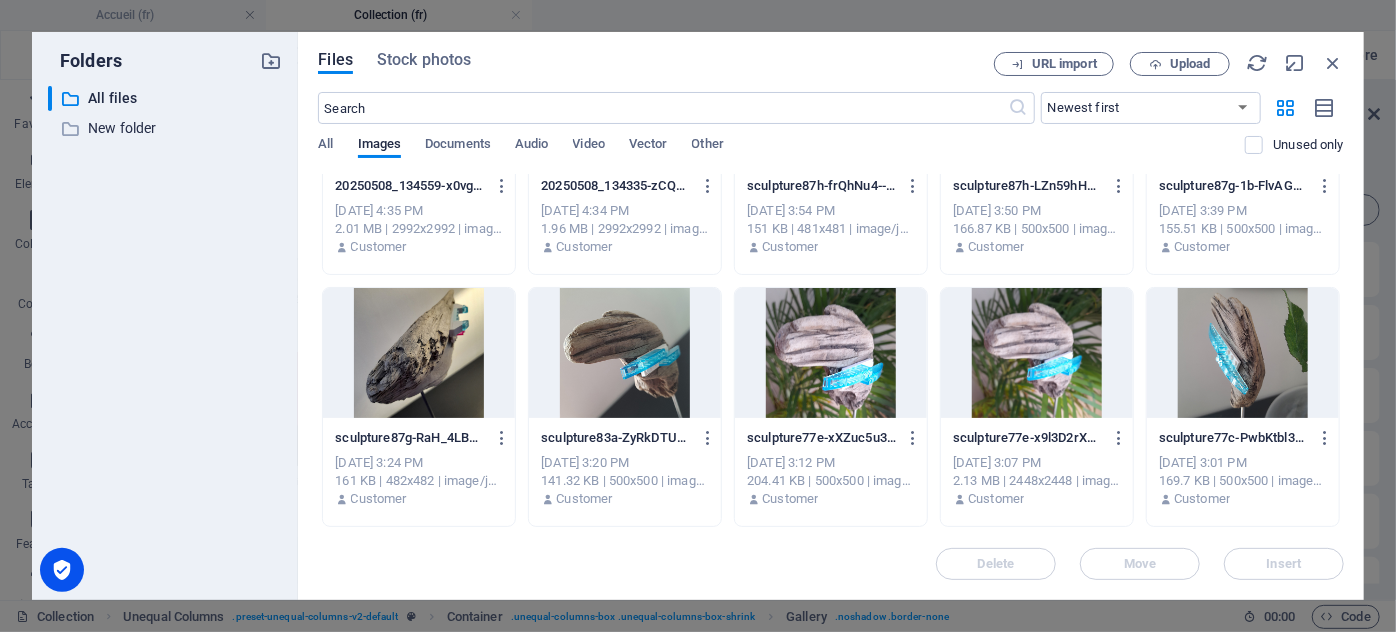 scroll, scrollTop: 0, scrollLeft: 0, axis: both 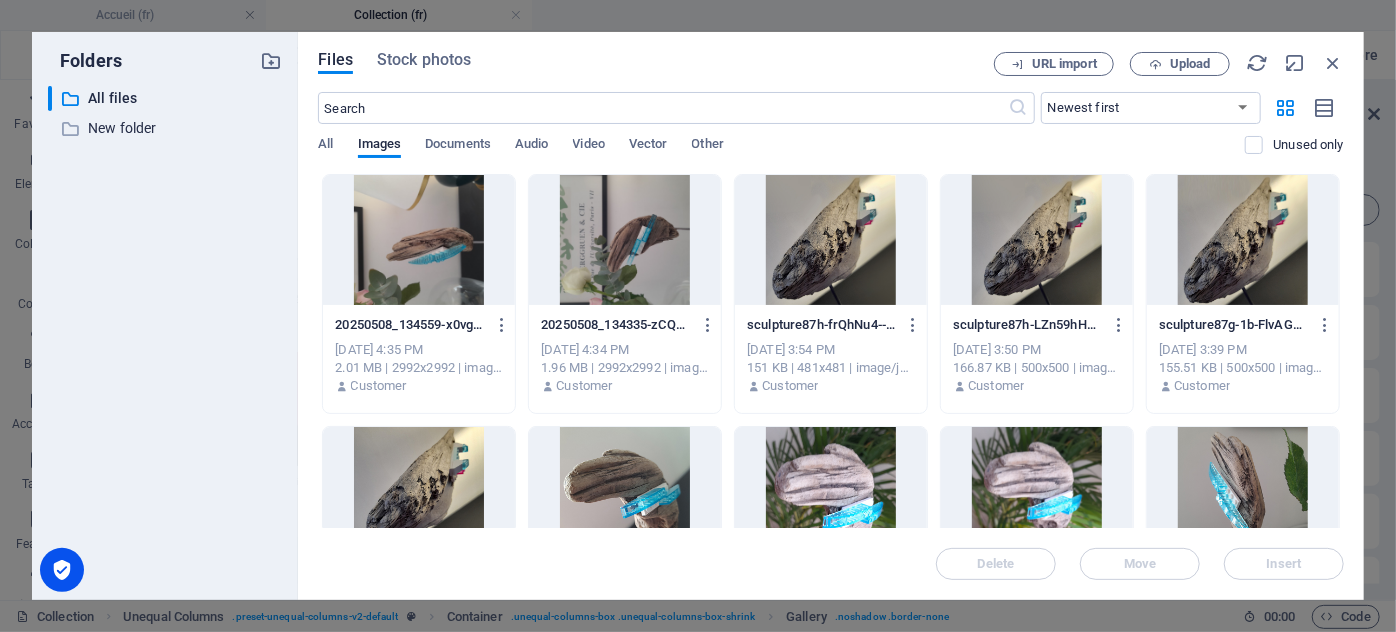 drag, startPoint x: 1344, startPoint y: 186, endPoint x: 1346, endPoint y: 202, distance: 16.124516 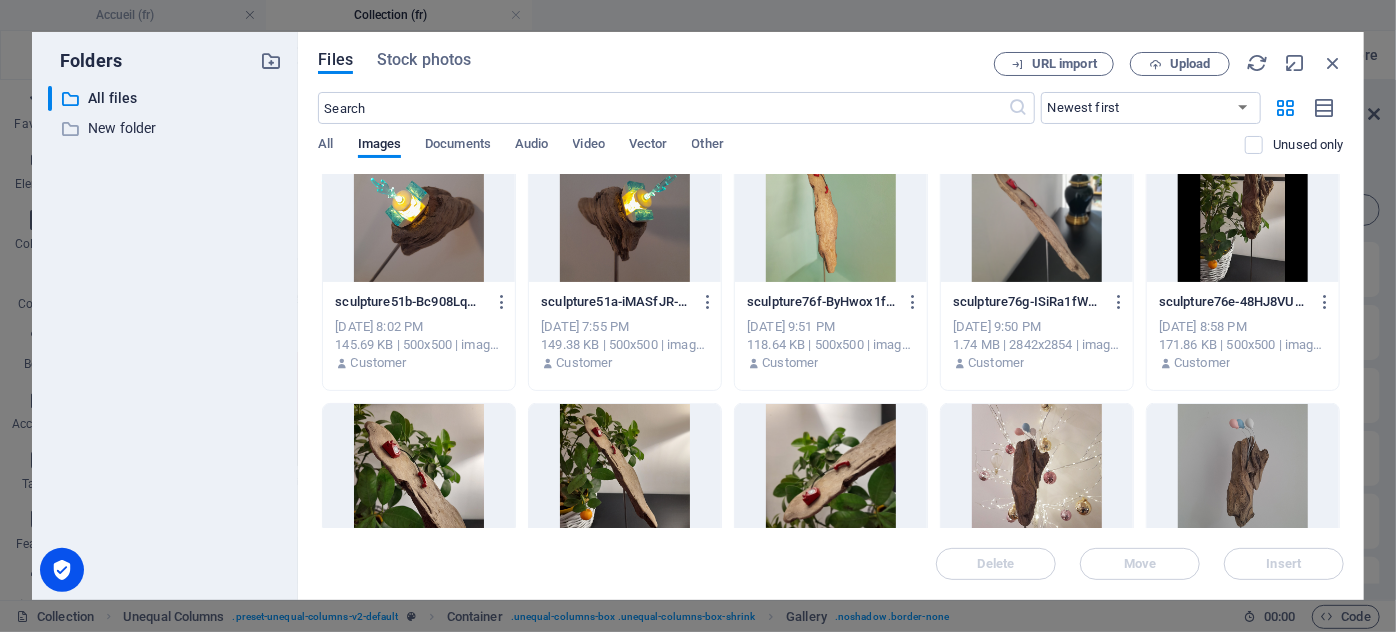 scroll, scrollTop: 836, scrollLeft: 0, axis: vertical 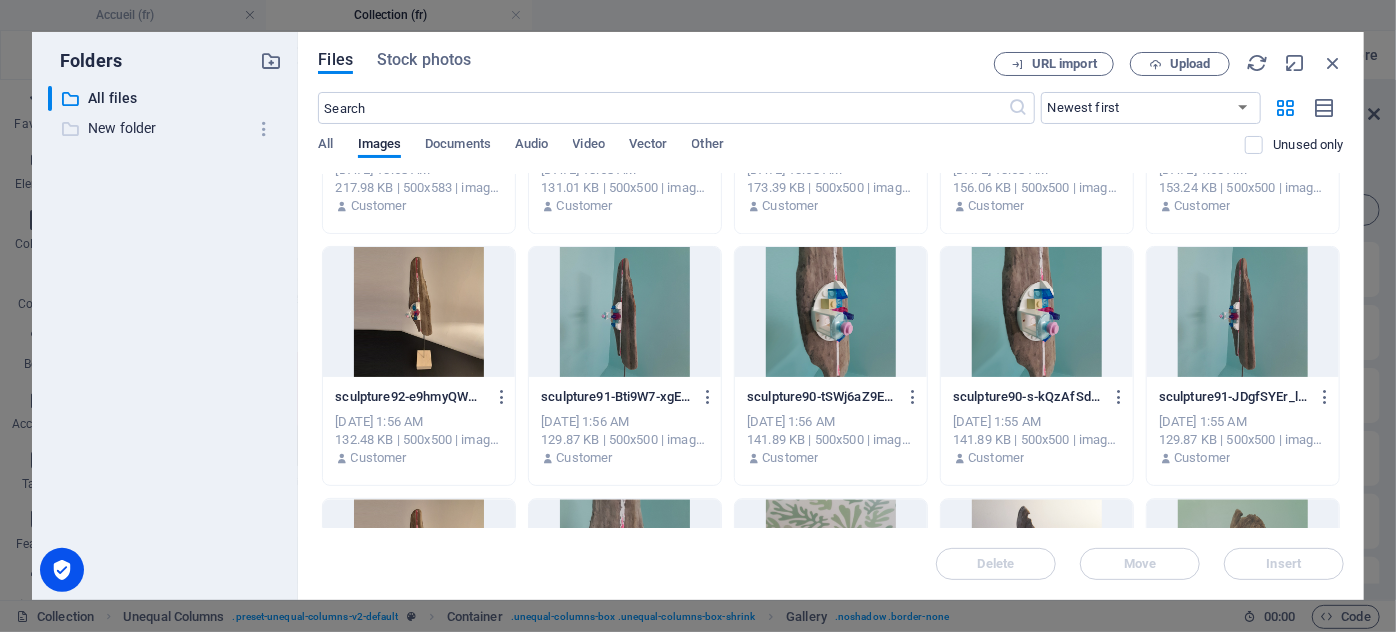 click on "New folder" at bounding box center (167, 128) 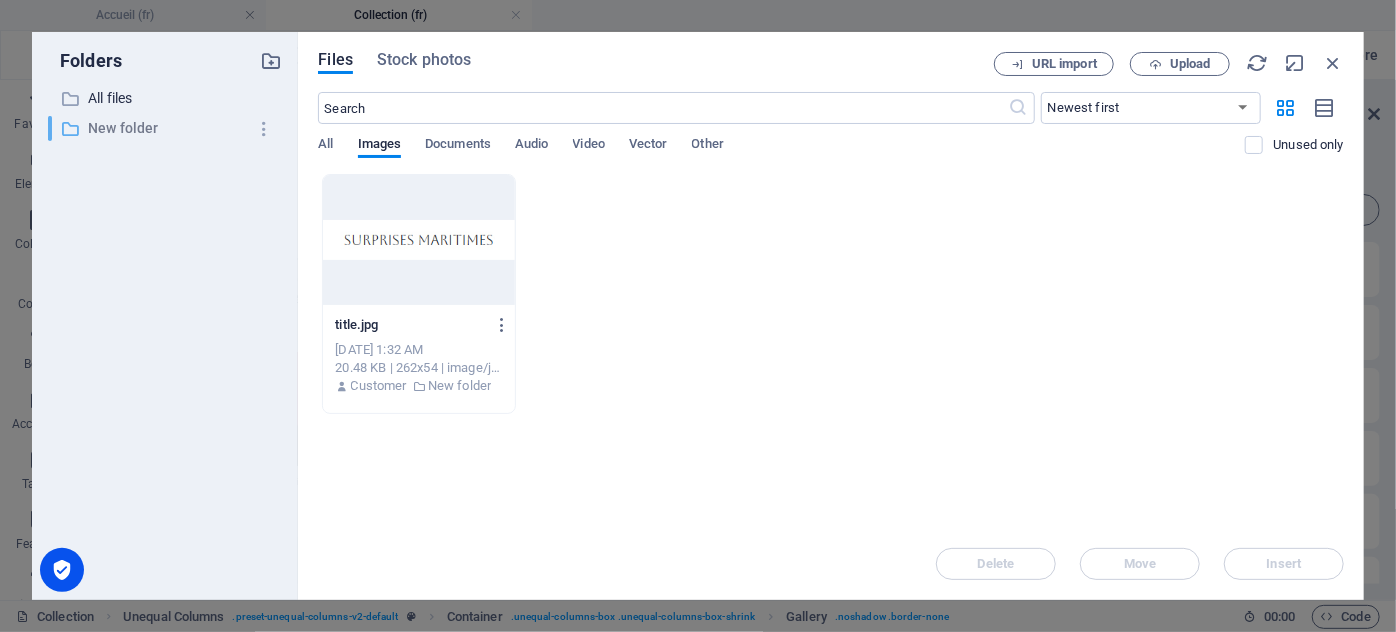 scroll, scrollTop: 0, scrollLeft: 0, axis: both 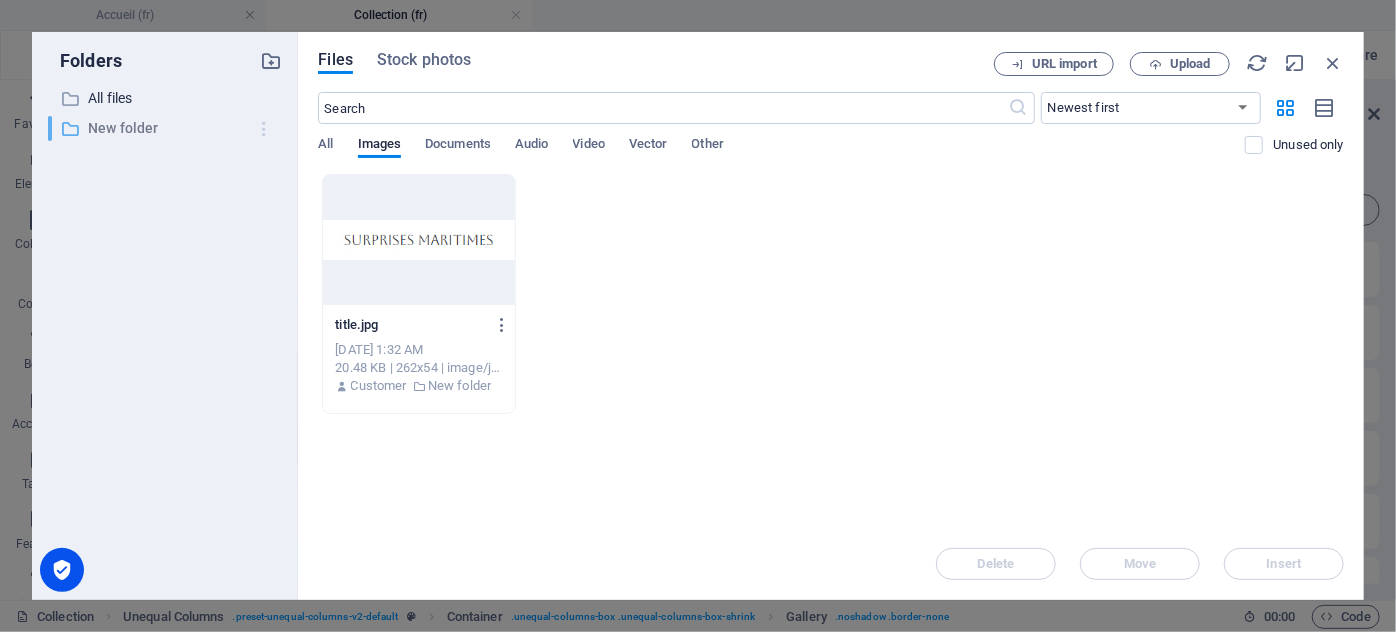 click at bounding box center (264, 129) 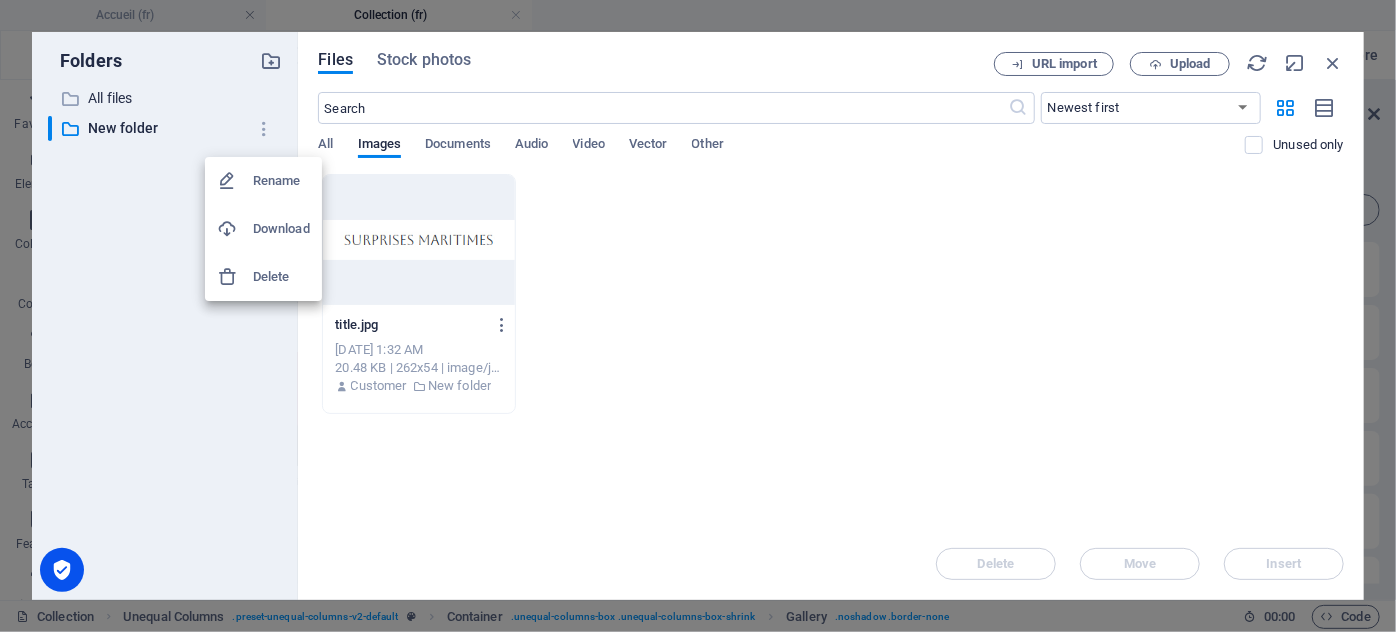 click at bounding box center (698, 316) 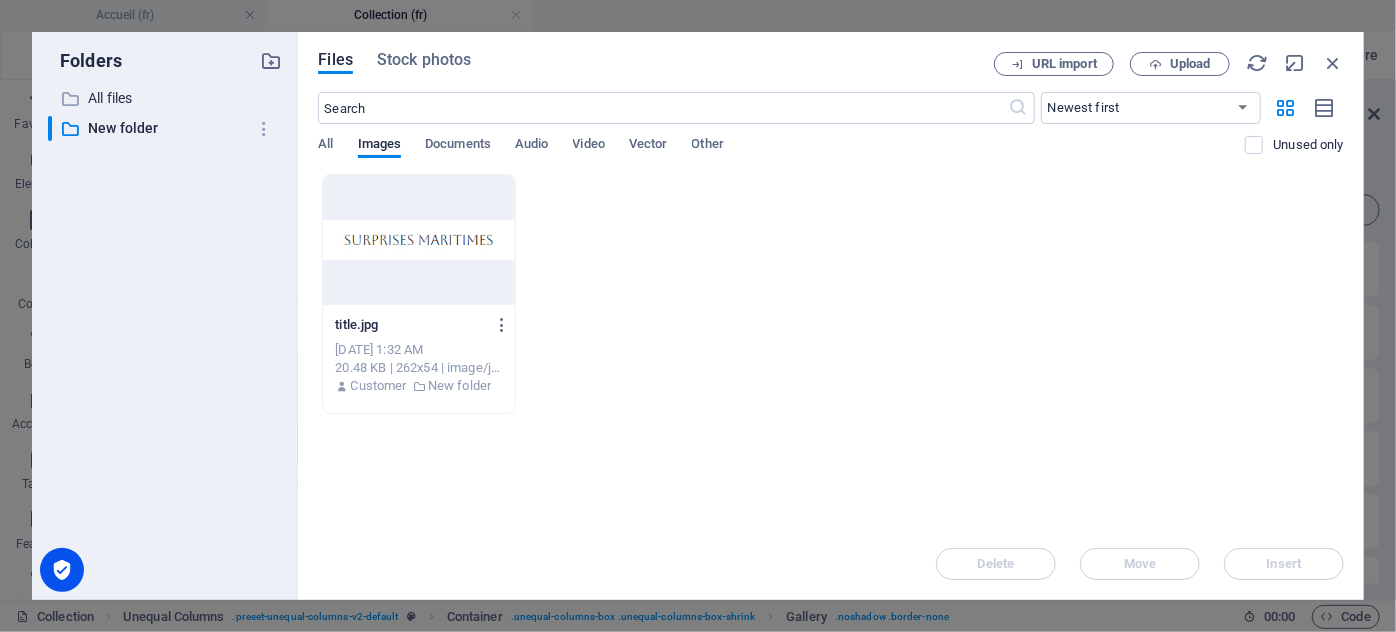 click on "All" at bounding box center [325, 146] 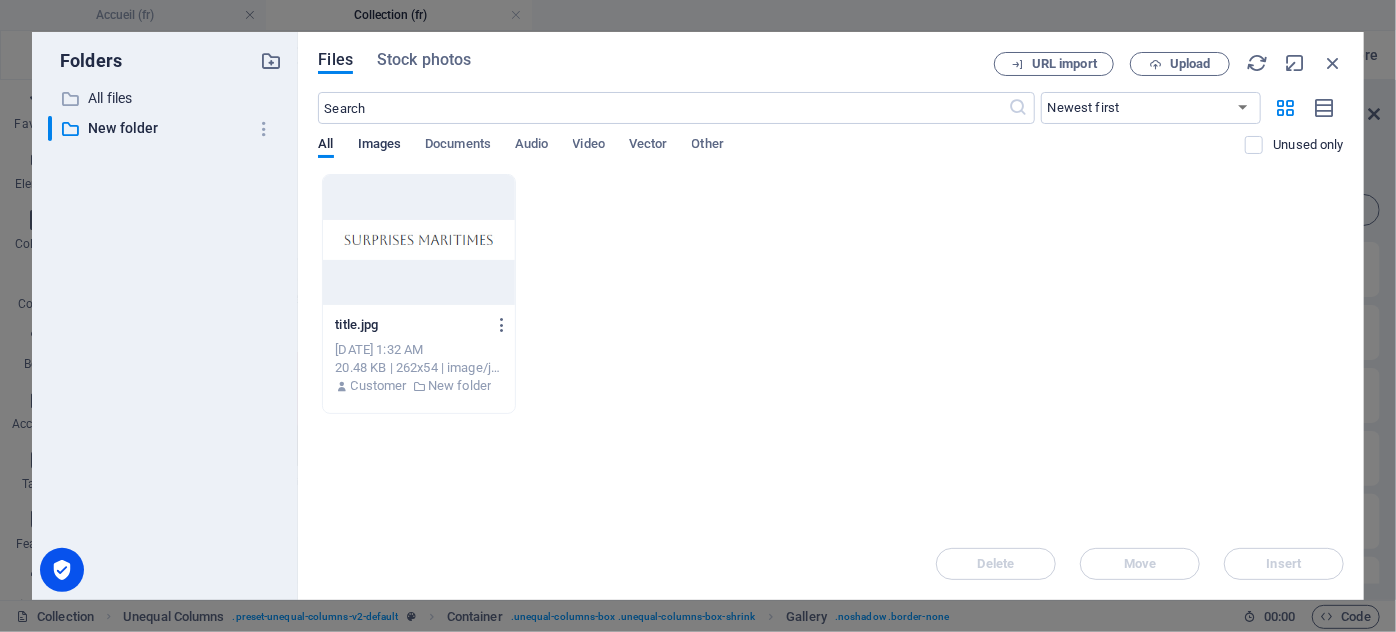 click on "Images" at bounding box center (380, 146) 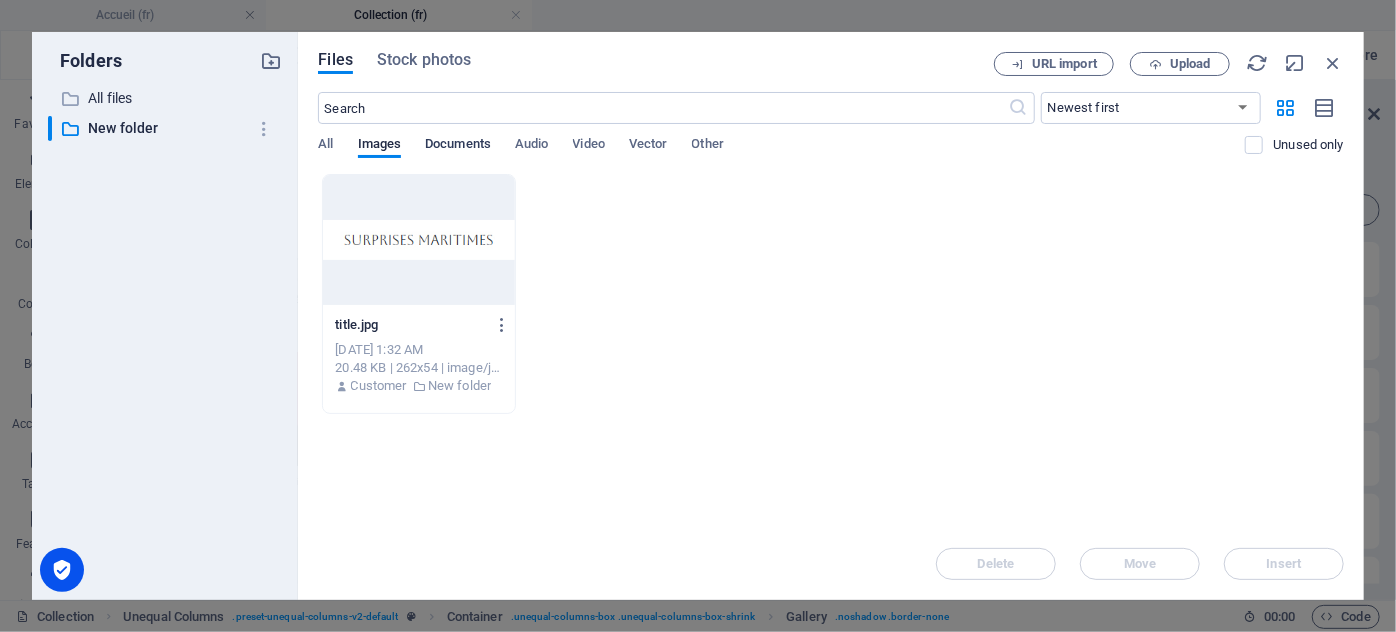 click on "Documents" at bounding box center [458, 146] 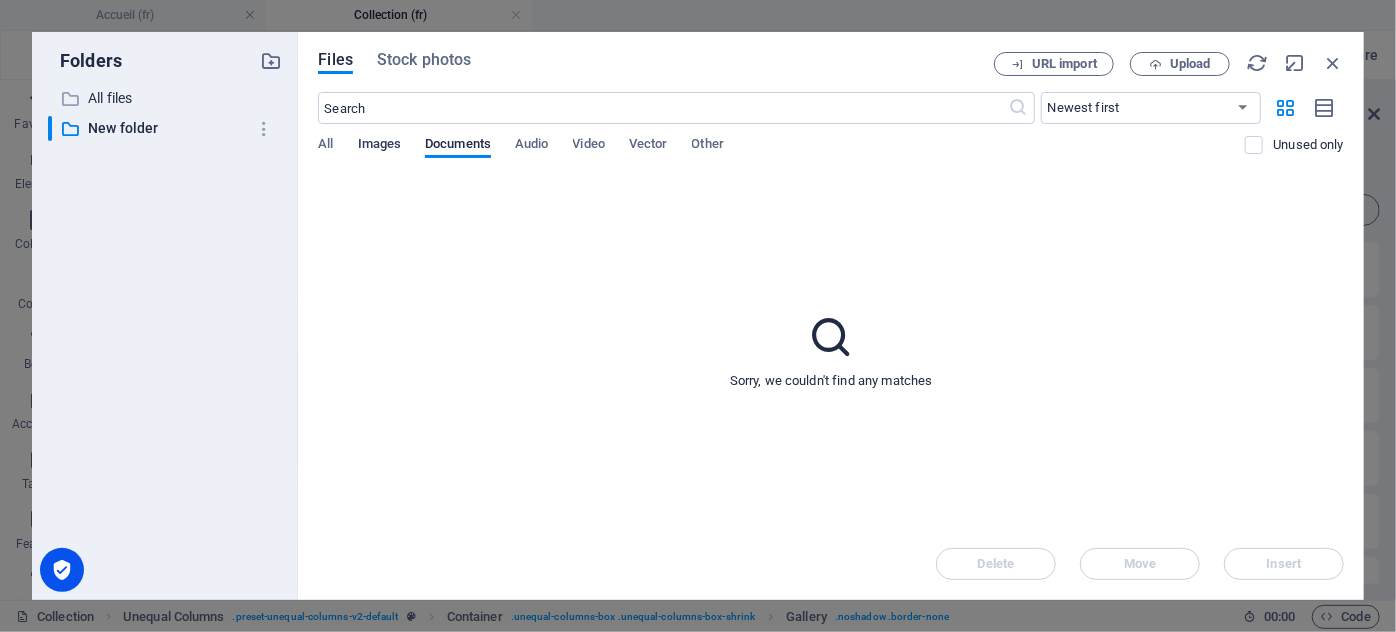 click on "Images" at bounding box center (380, 146) 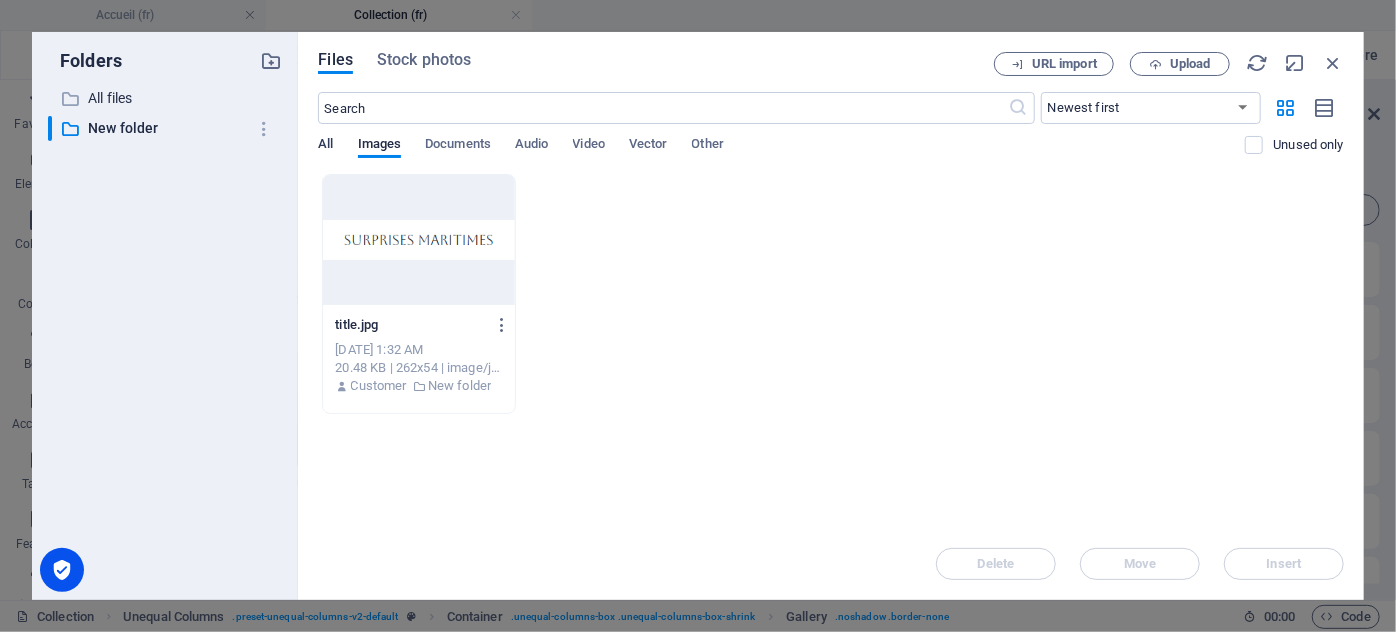 click on "All" at bounding box center [325, 146] 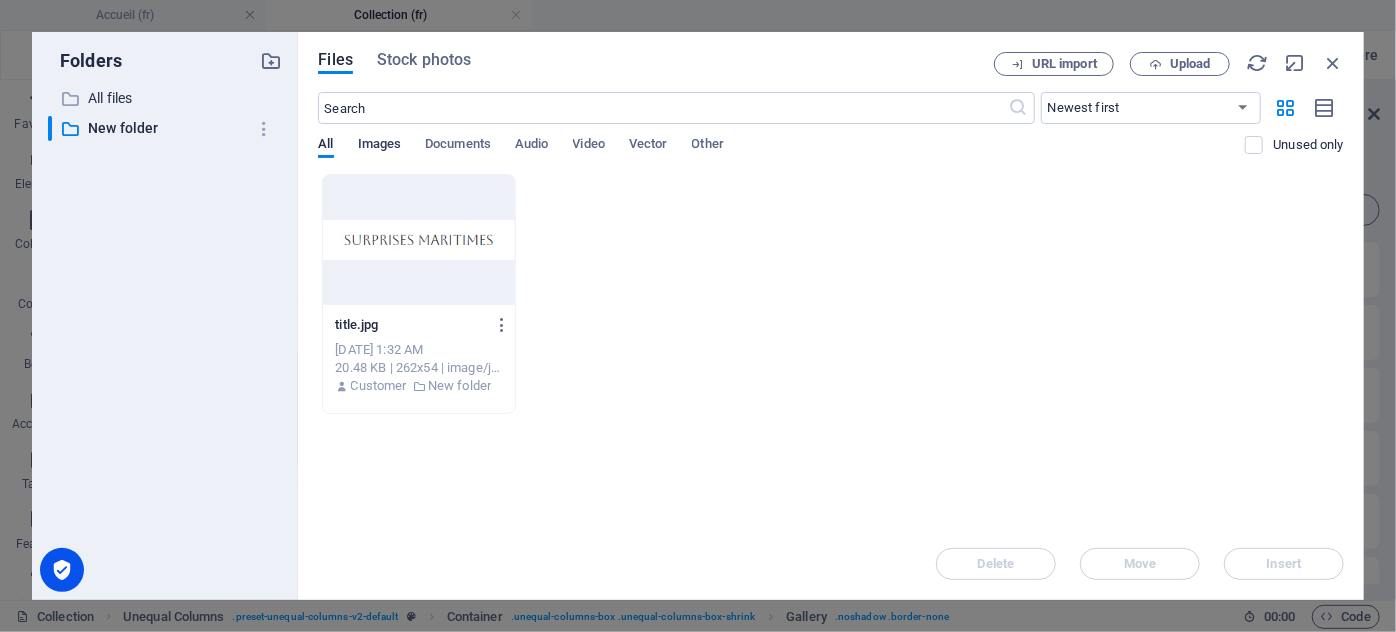 click on "Images" at bounding box center (380, 146) 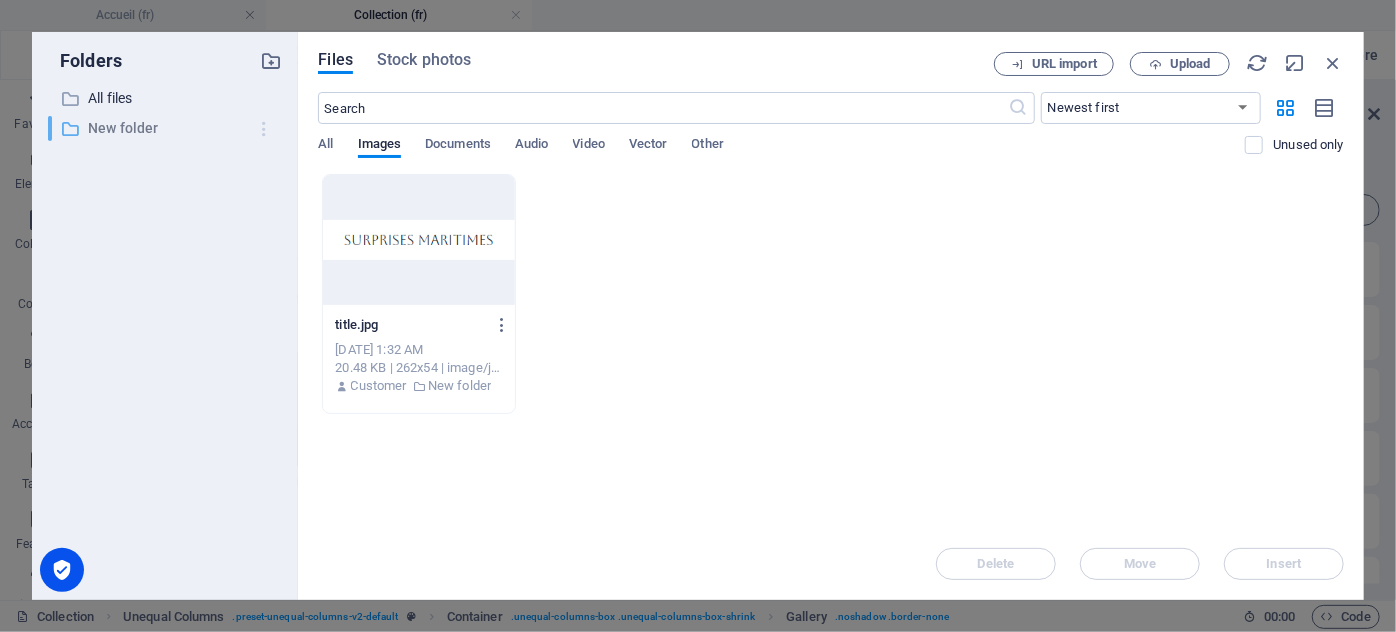 click at bounding box center (264, 129) 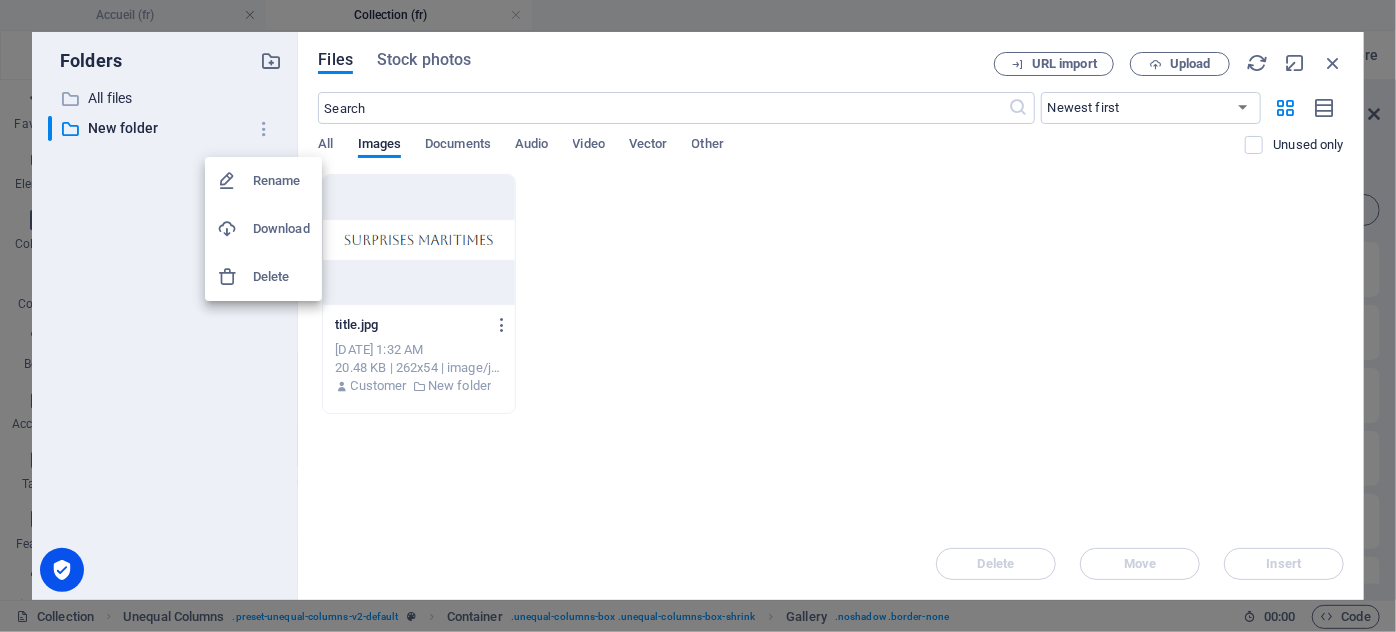 click at bounding box center [698, 316] 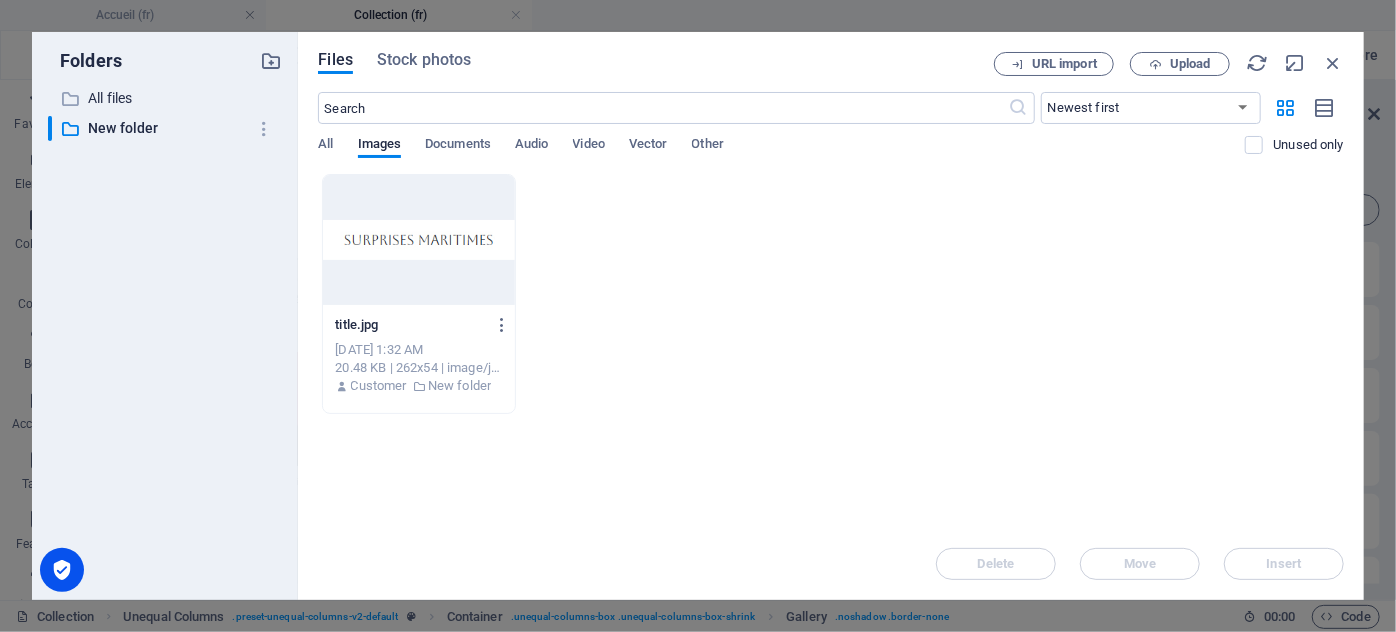 click on "All files" at bounding box center (167, 98) 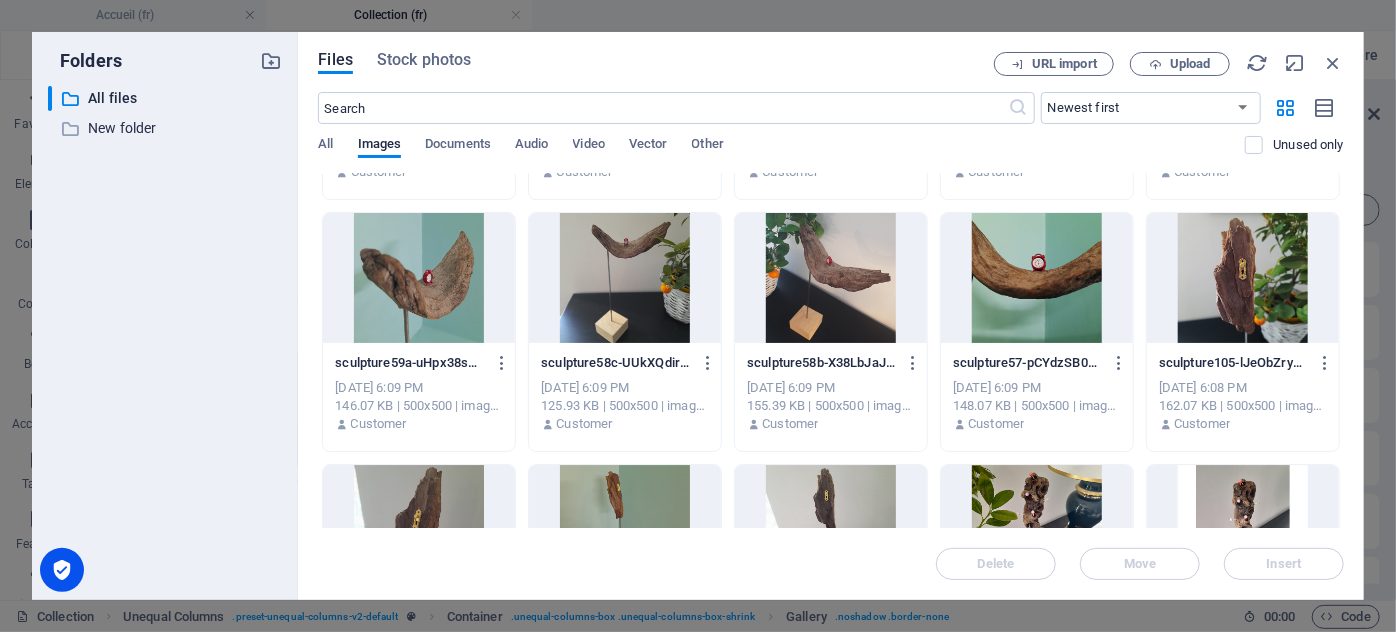 scroll, scrollTop: 3250, scrollLeft: 0, axis: vertical 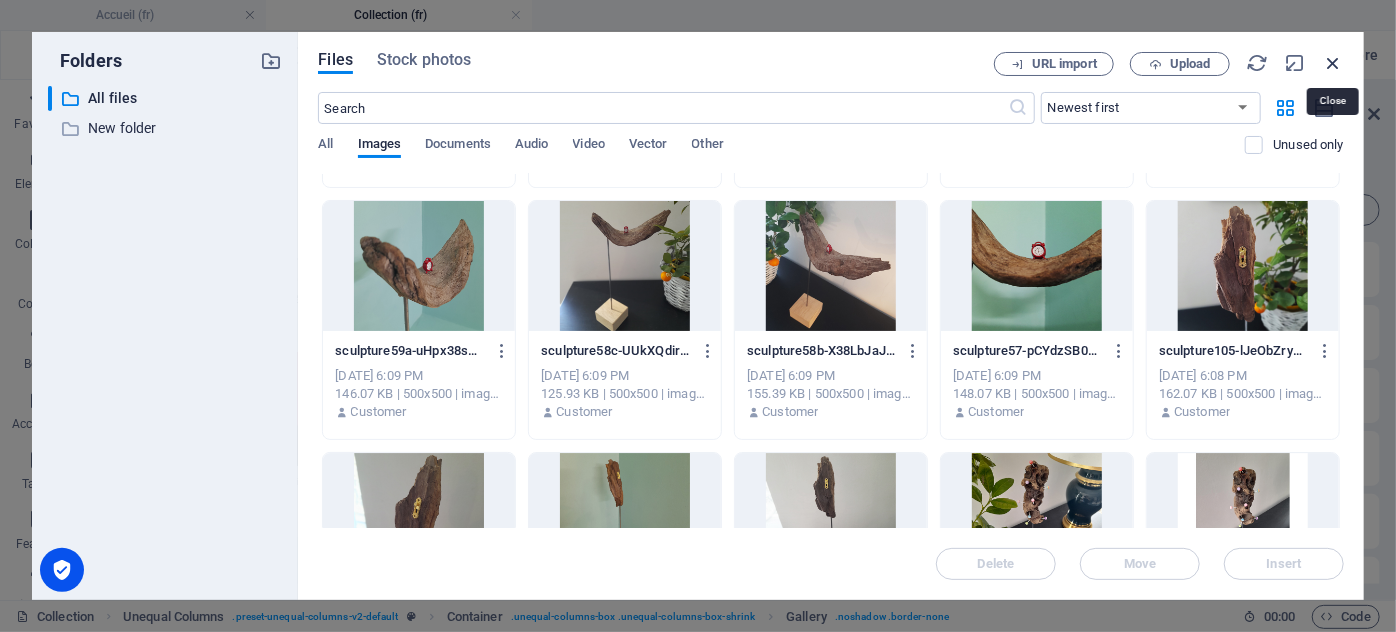 click at bounding box center [1333, 63] 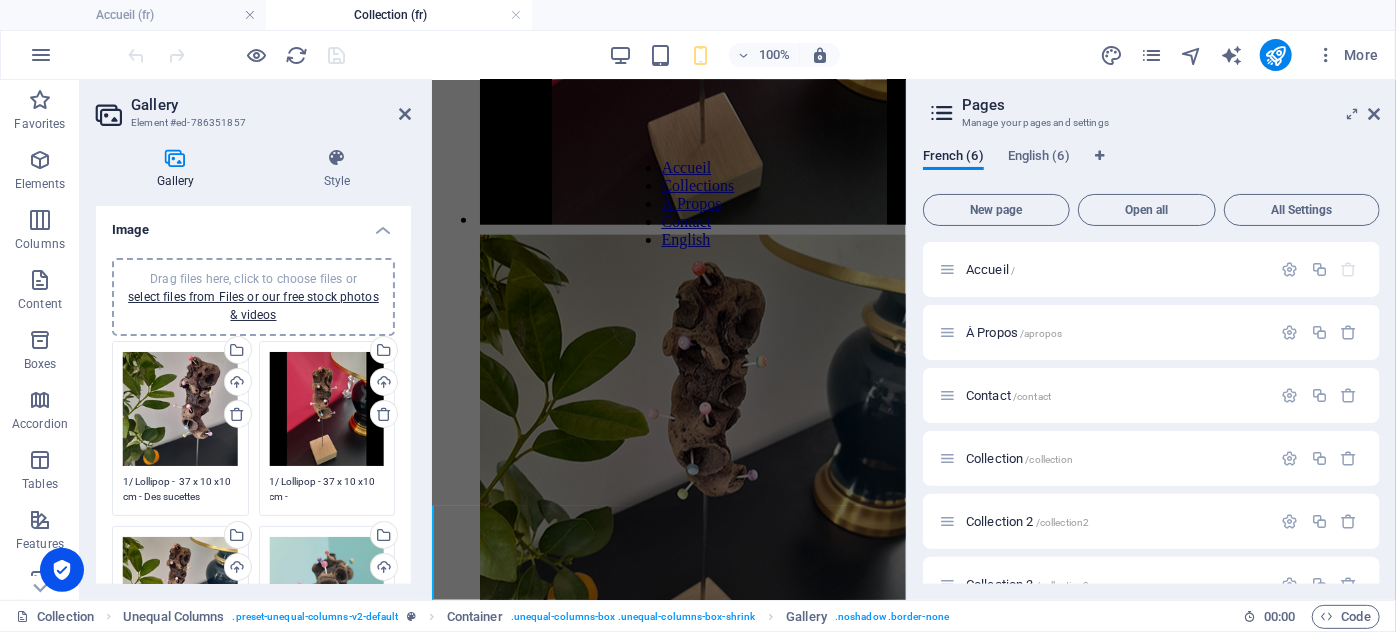 scroll, scrollTop: 585, scrollLeft: 0, axis: vertical 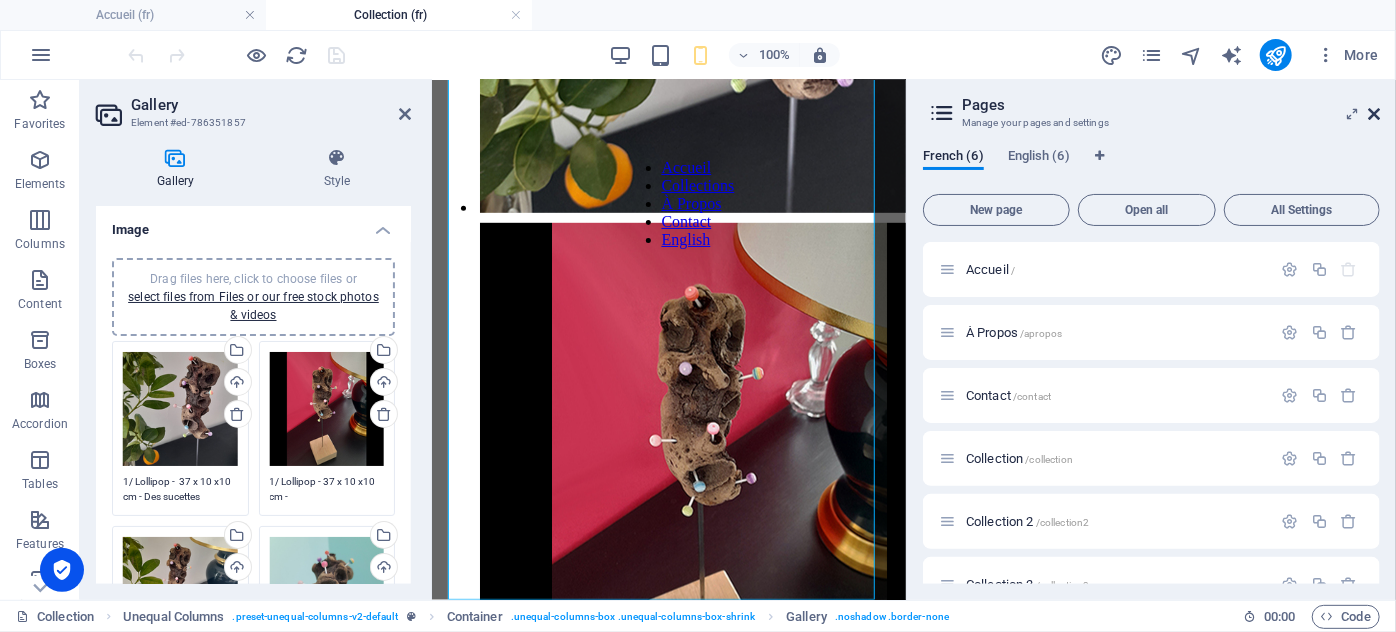 click at bounding box center (1374, 114) 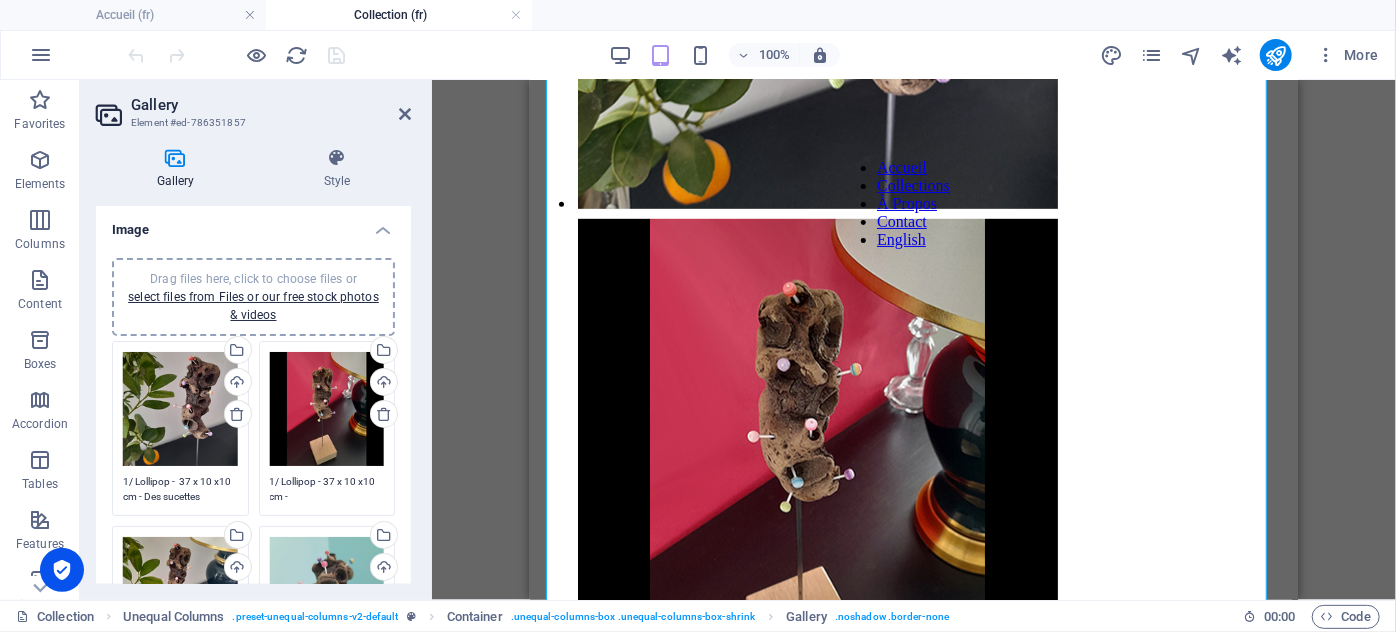 click on "Drag and drop a file to add it
Unequal Columns   Gallery   Unequal Columns   Container   Floating Image   Image   Floating Image   Spacer   Container   Unequal Columns   Text   Unequal Columns   Unequal Columns   Container   Image   Floating Image   Container   Image   Container   Menu Bar   Container 180 170 160 150 140 130 120 110 100 90 80 70 60 50 40 30 20 10 0 -10 -20 -30 -40 -50 -60 -70 -80 -90 -100 -110 -120 -130 -140 -150 -160 -170 501px × 502px / 0° / 36% 0 180 170 160 150 140 130 120 110 100 90 80 70 60 50 40 30 20 10 0 -10 -20 -30 -40 -50 -60 -70 -80 -90 -100 -110 -120 -130 -140 -150 -160 -170 501px × 502px / 0° / 36% 0 180 170 160 150 140 130 120 110 100 90 80 70 60 50 40 30 20 10 0 -10 -20 -30 -40 -50 -60 -70 -80 -90 -100 -110 -120 -130 -140 -150 -160 -170 501px × 502px / 0° / 36% 0 180 170 160 150 140 130 120 110 100 90 80 70 60 50 40 30 20 10 0 -10 -20 -30 -40 -50 -60 -70 -80 -90 -100 -110 -120 -130 -140 -150 -160 -170 501px × 502px / 0° / 36% 0 180 170 160 150 140 0" at bounding box center (914, 340) 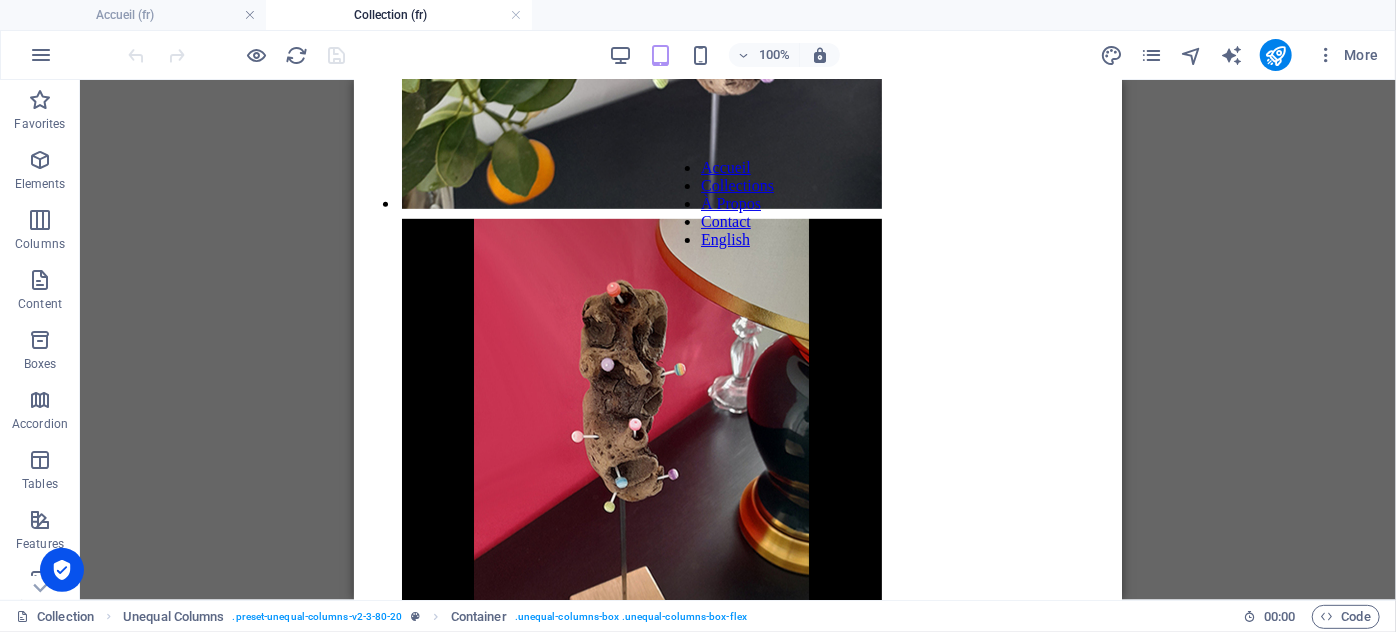 click on "Drag and drop a file to add it
Unequal Columns   Container   Unequal Columns   Gallery   Container   Floating Image   Image   Floating Image   Spacer   Container   Unequal Columns   Text   Unequal Columns   Unequal Columns   Container   Image   Floating Image   Container   Image   Container   Menu Bar   Container" at bounding box center (738, 340) 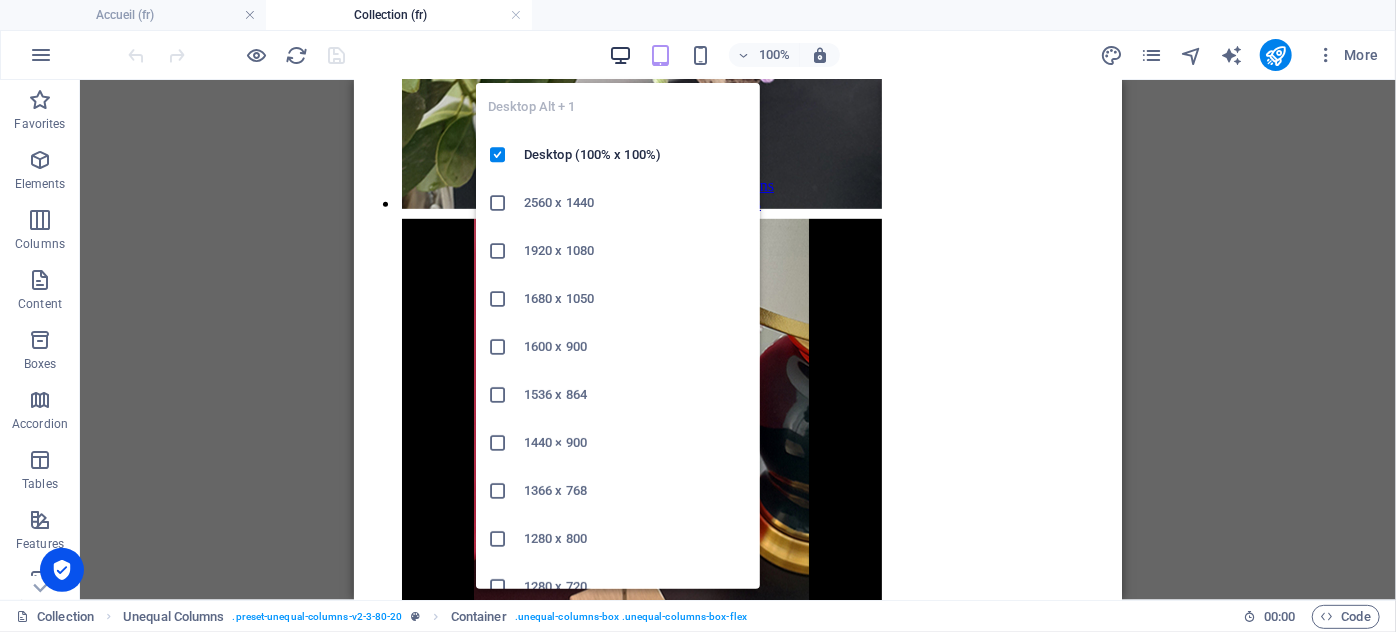 click at bounding box center [620, 55] 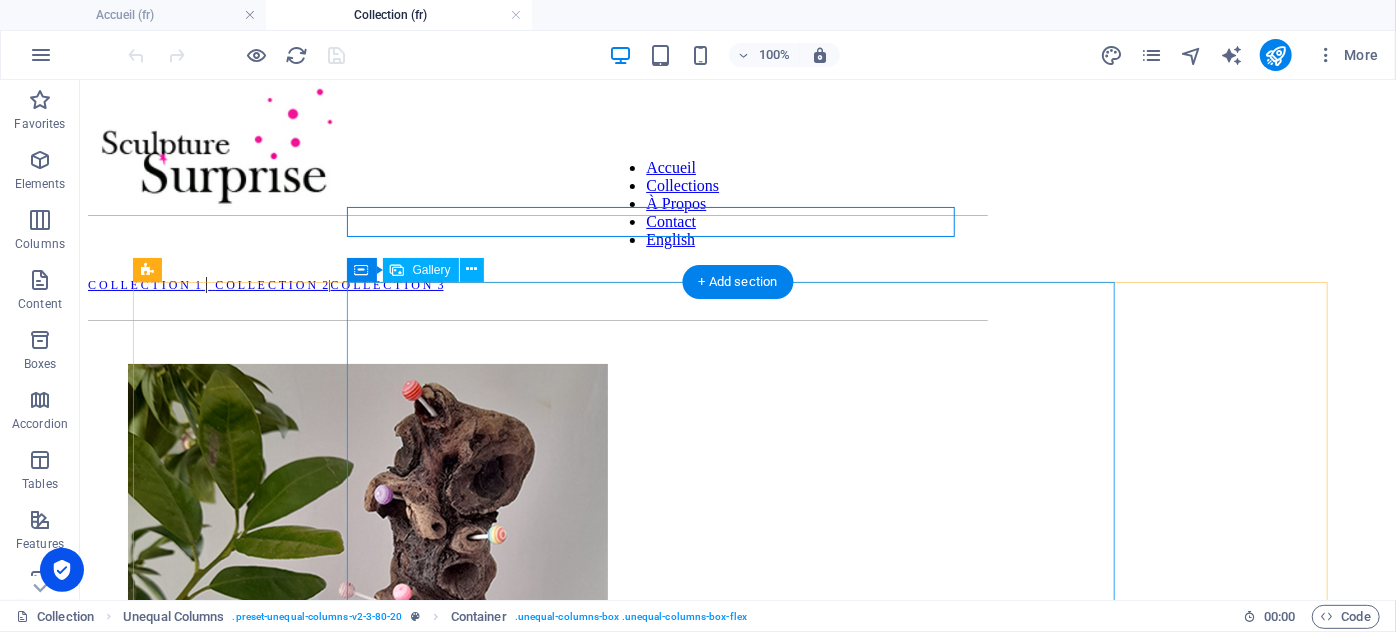 click at bounding box center [285, 605] 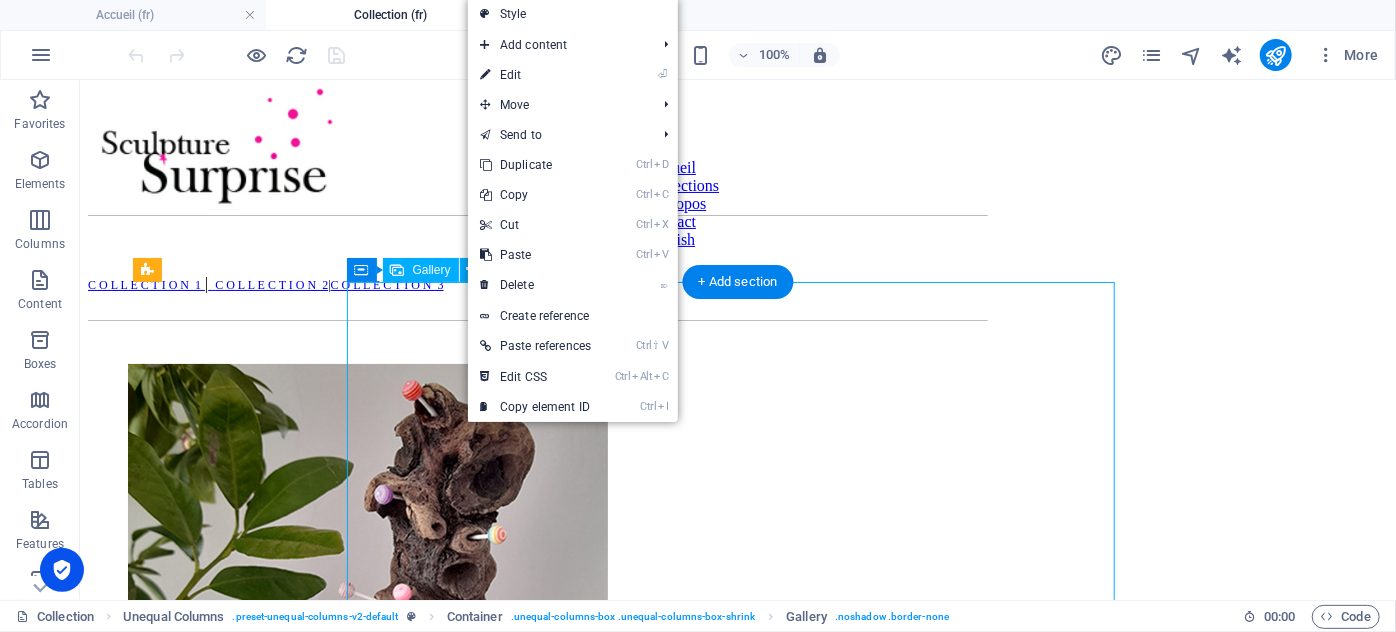 click at bounding box center (285, 605) 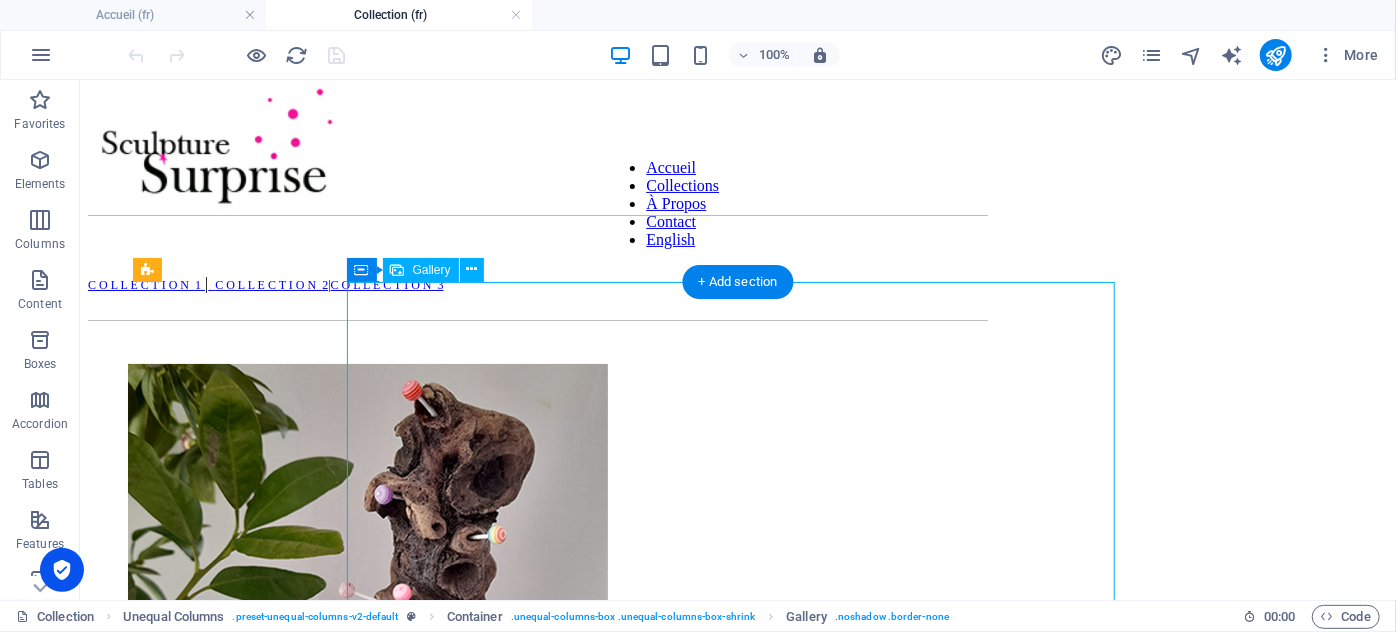 click at bounding box center (285, 605) 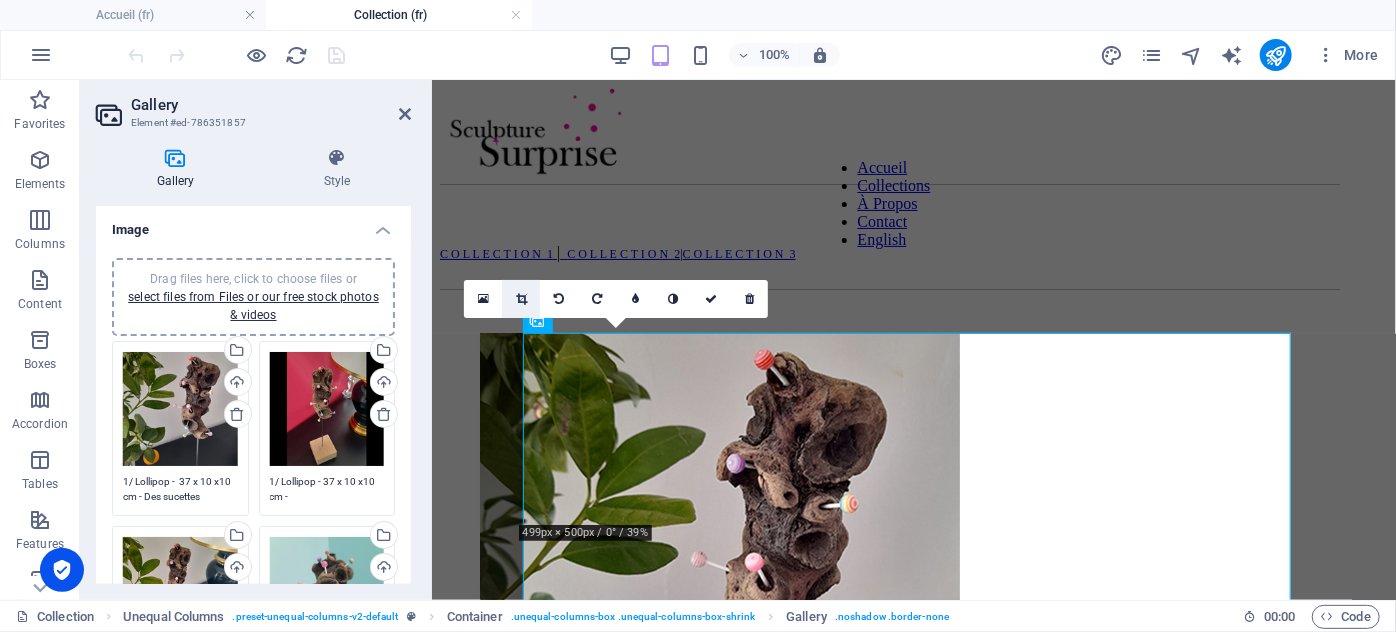 click at bounding box center (521, 299) 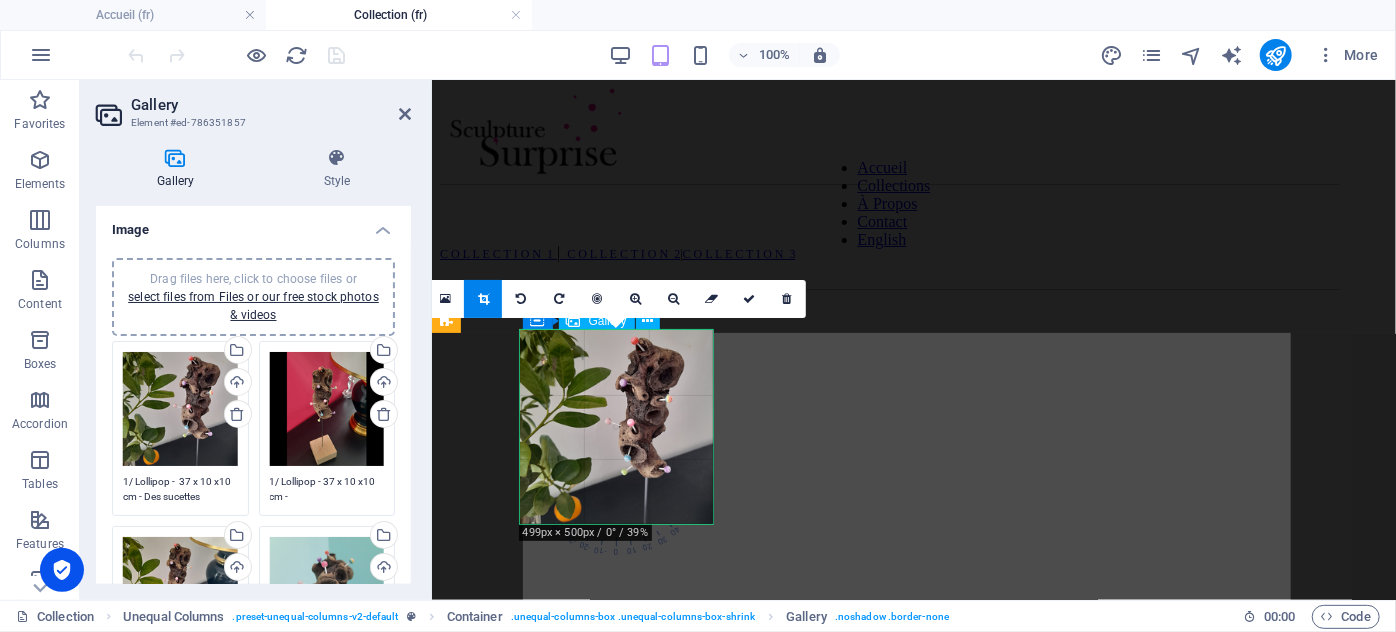 click at bounding box center (593, 1064) 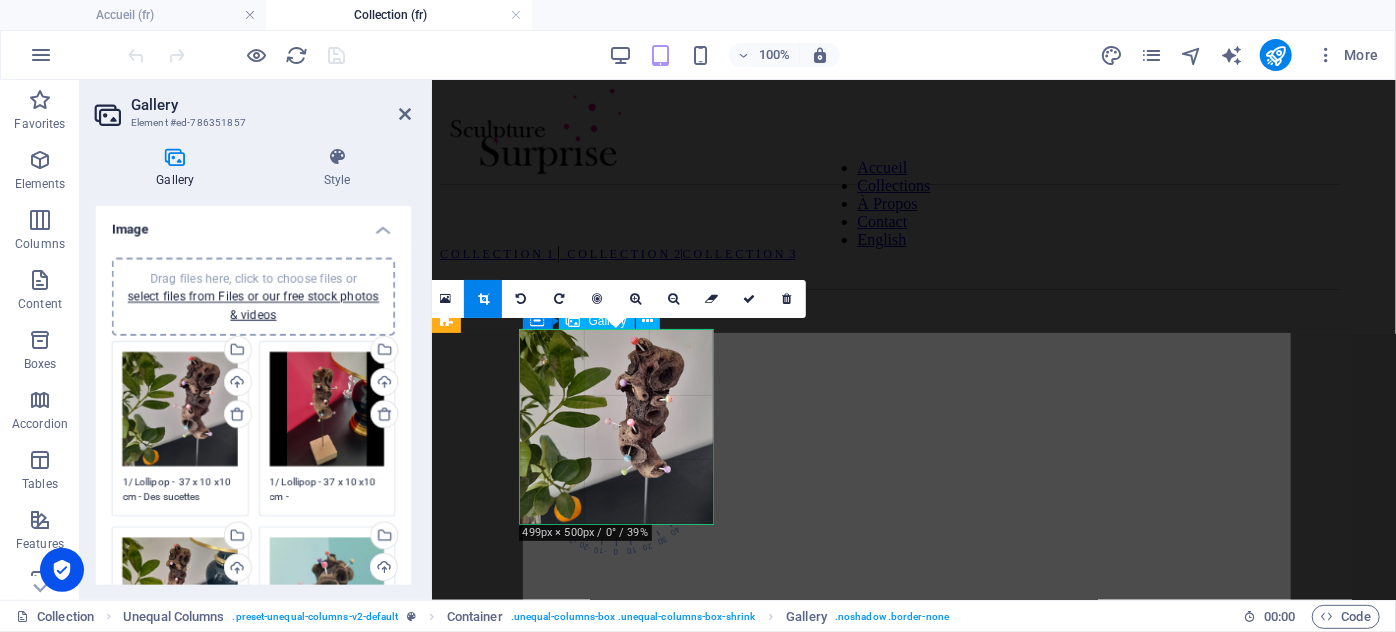 click at bounding box center (593, 1064) 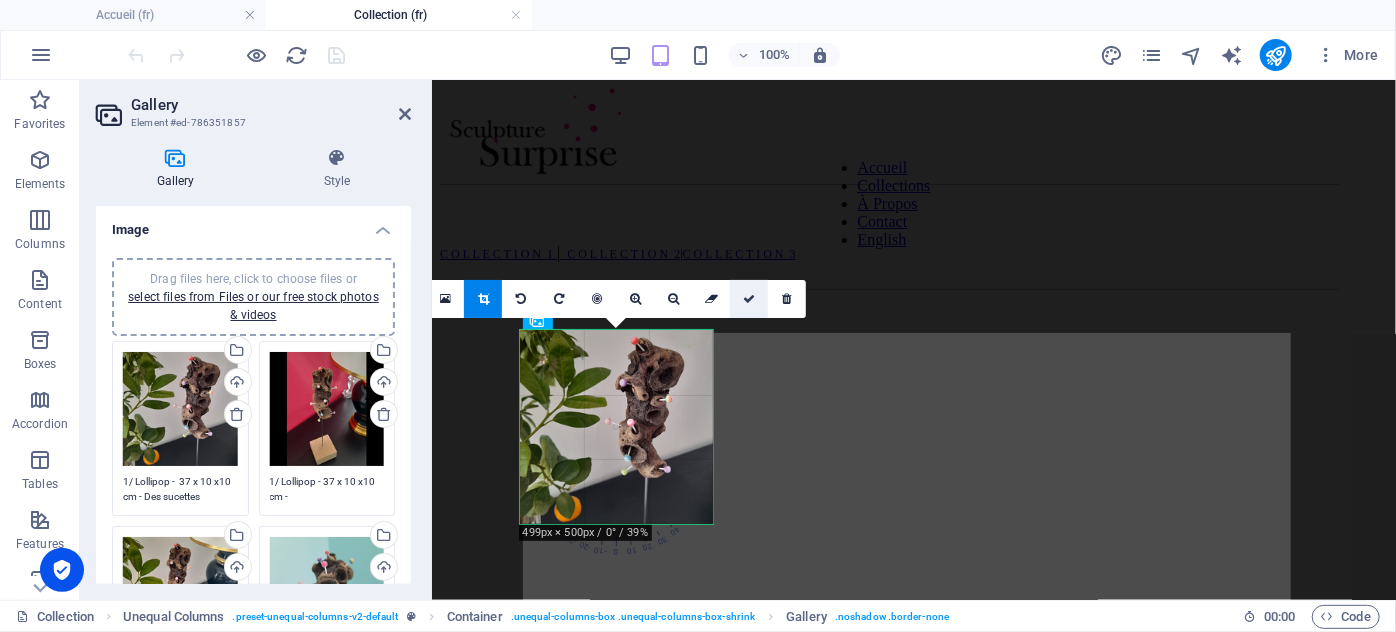 click at bounding box center (749, 299) 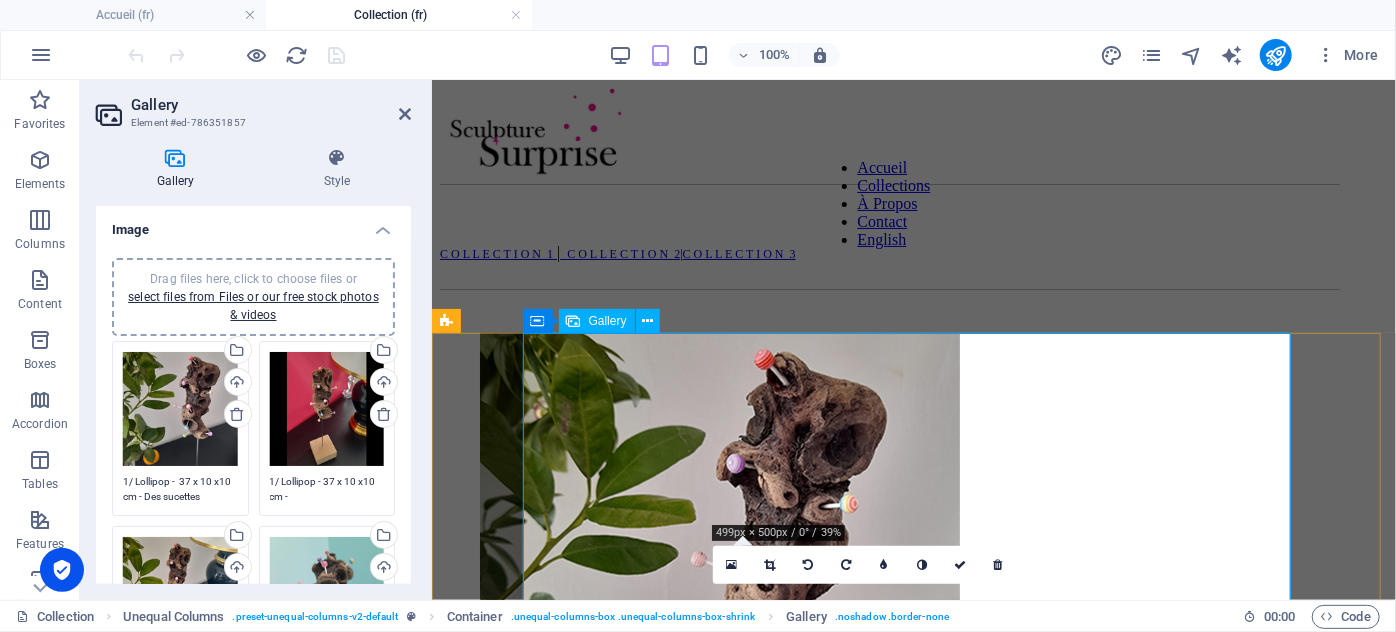 click at bounding box center (593, 1064) 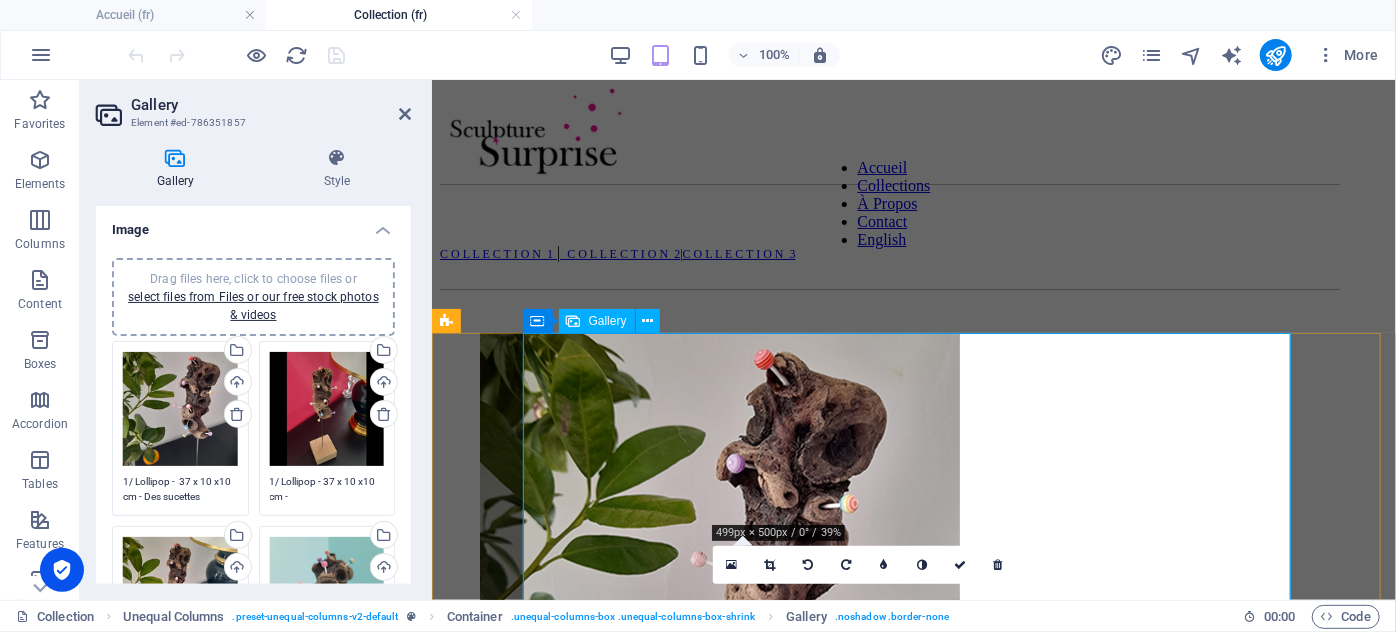 click at bounding box center [593, 1064] 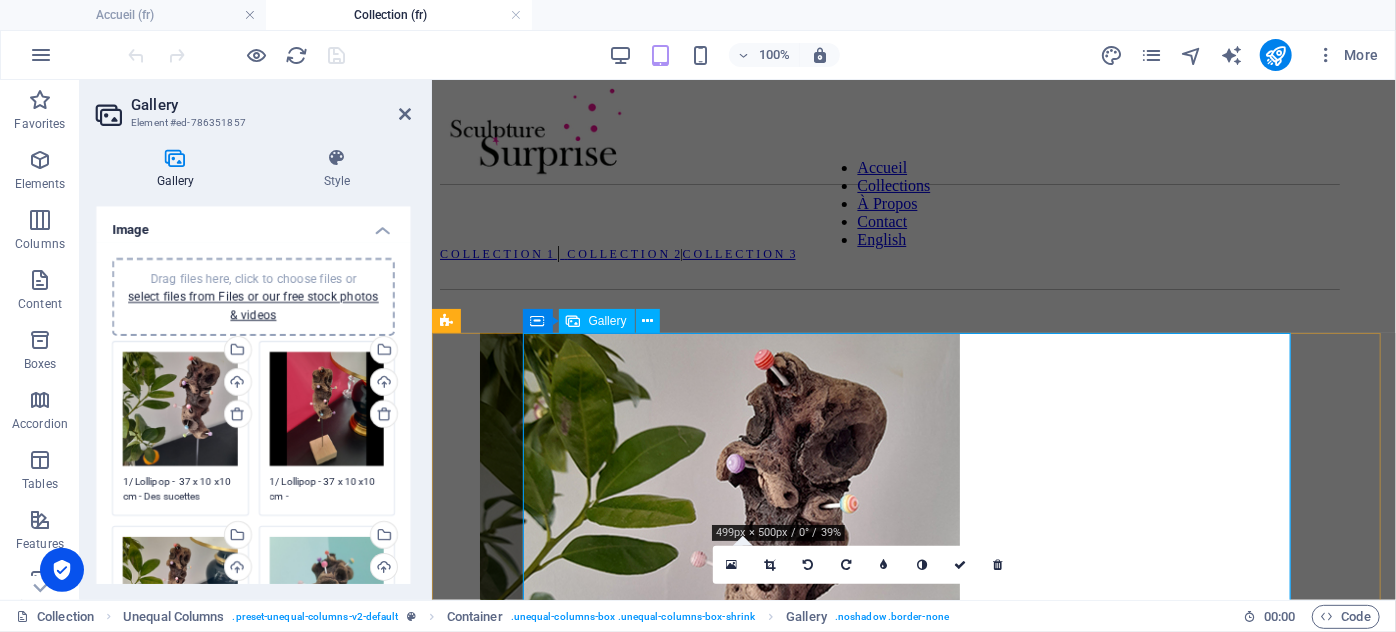 click at bounding box center (593, 1064) 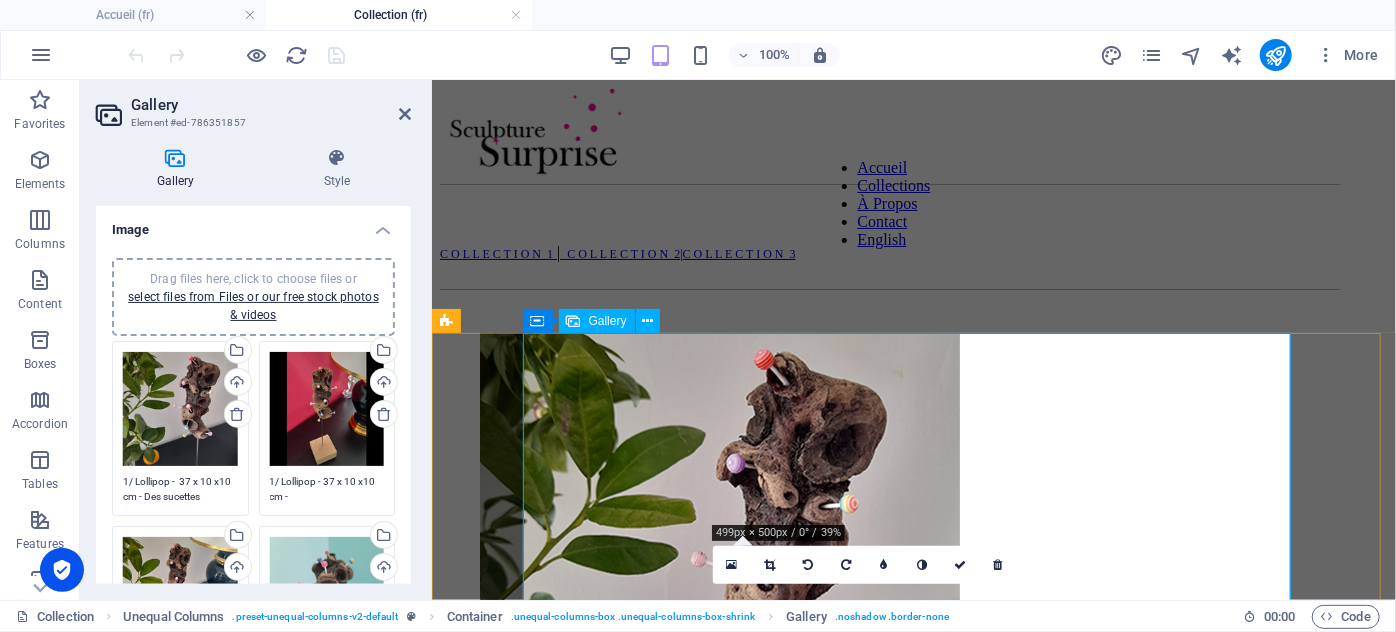 click at bounding box center (593, 1064) 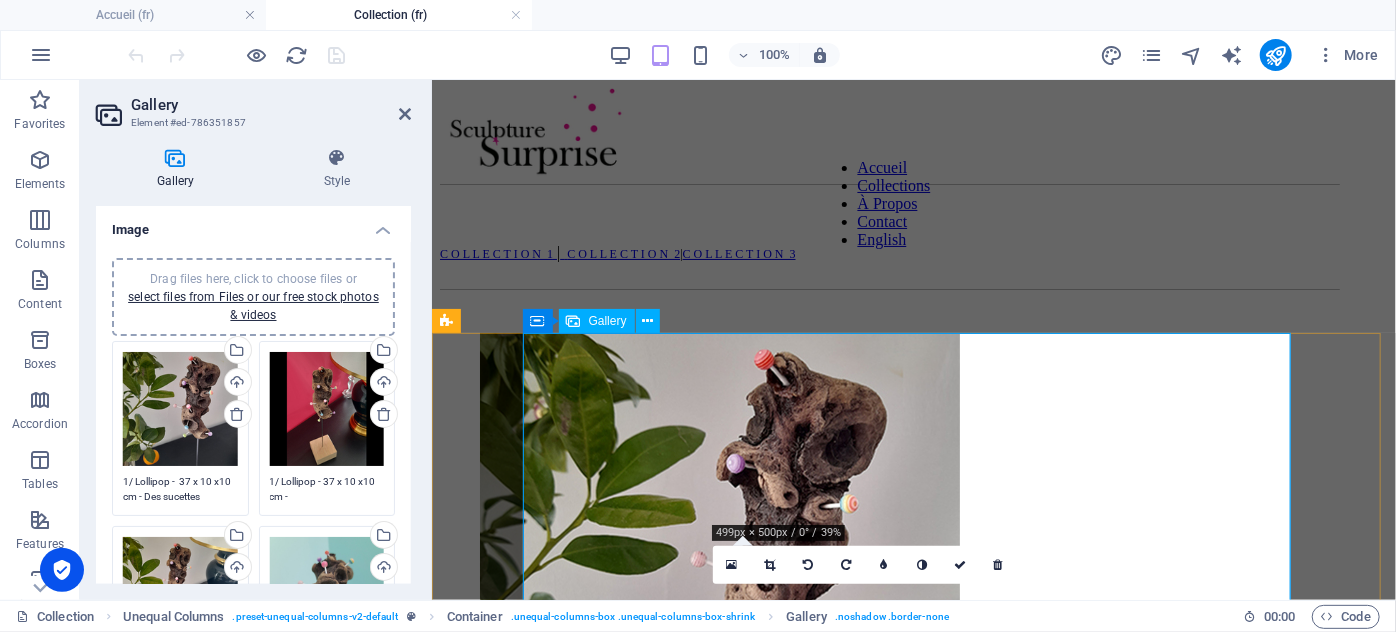 click at bounding box center [593, 1064] 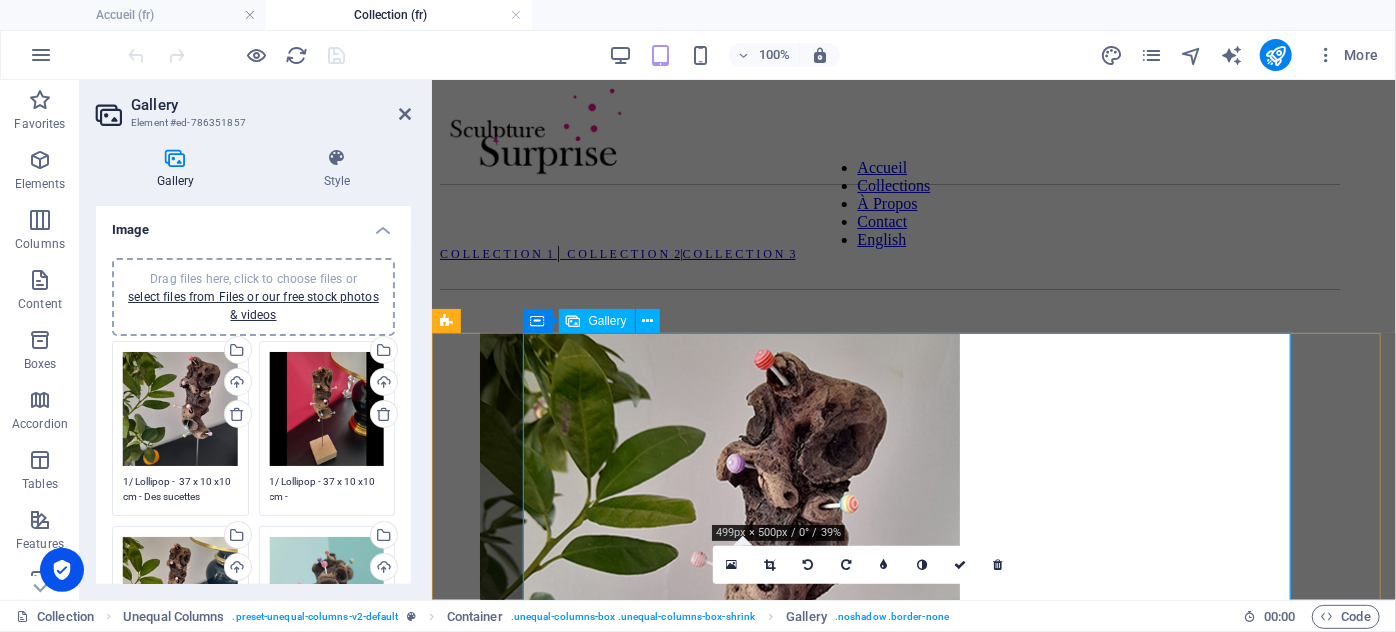 click at bounding box center (593, 1064) 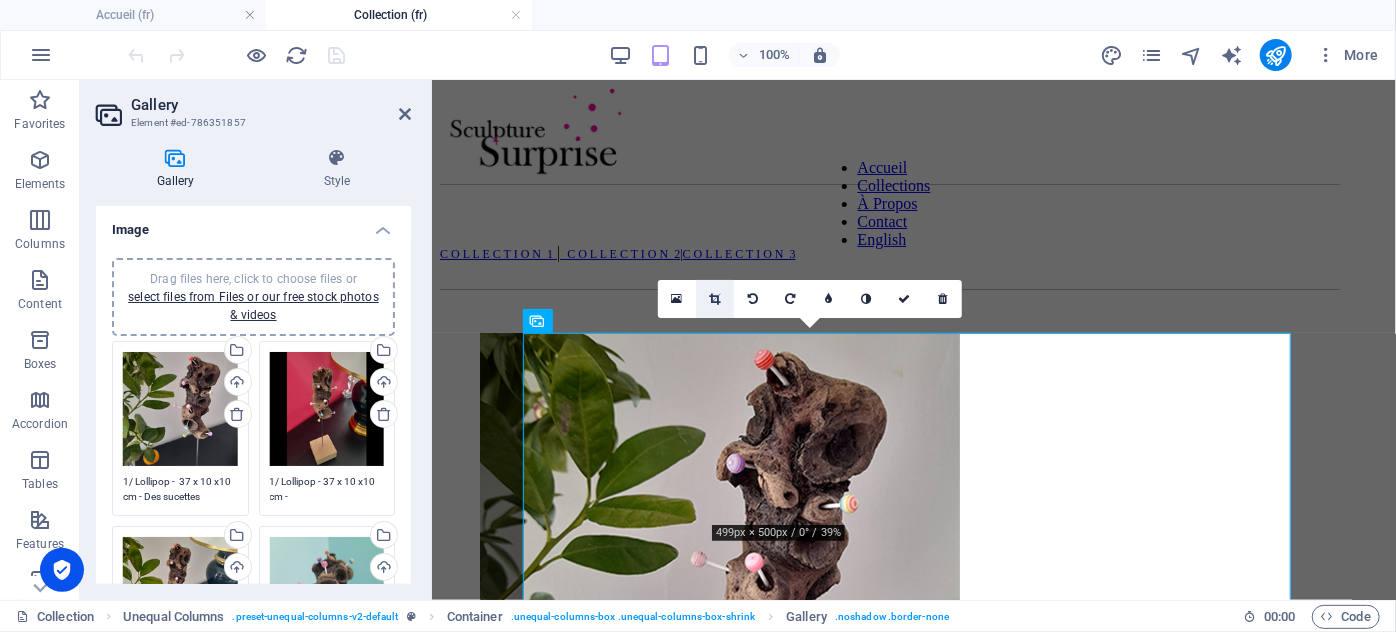 click at bounding box center [715, 299] 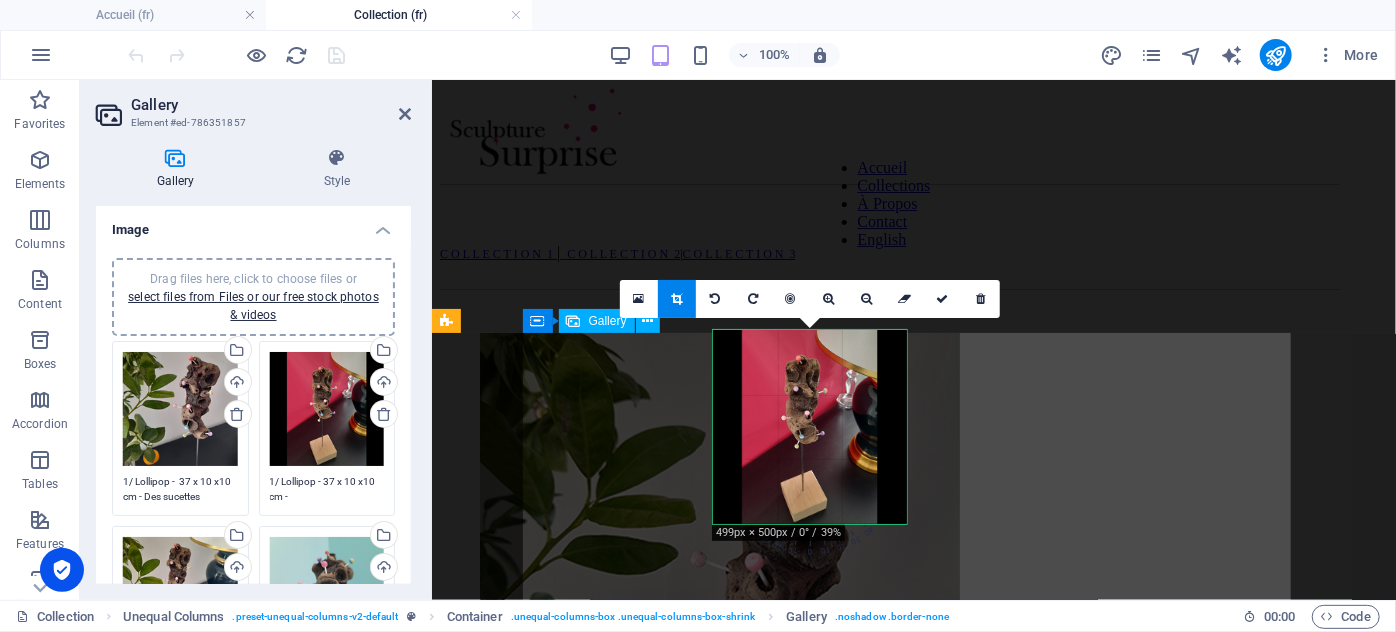 click at bounding box center [593, 1554] 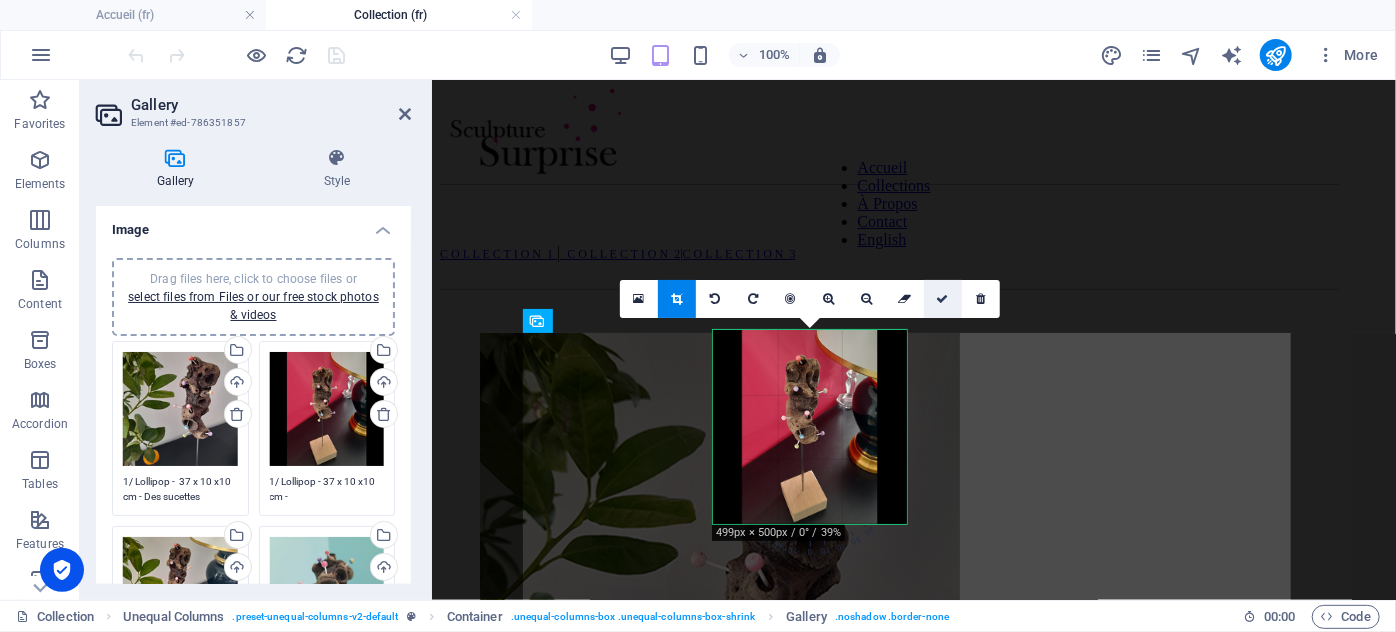 click at bounding box center [943, 299] 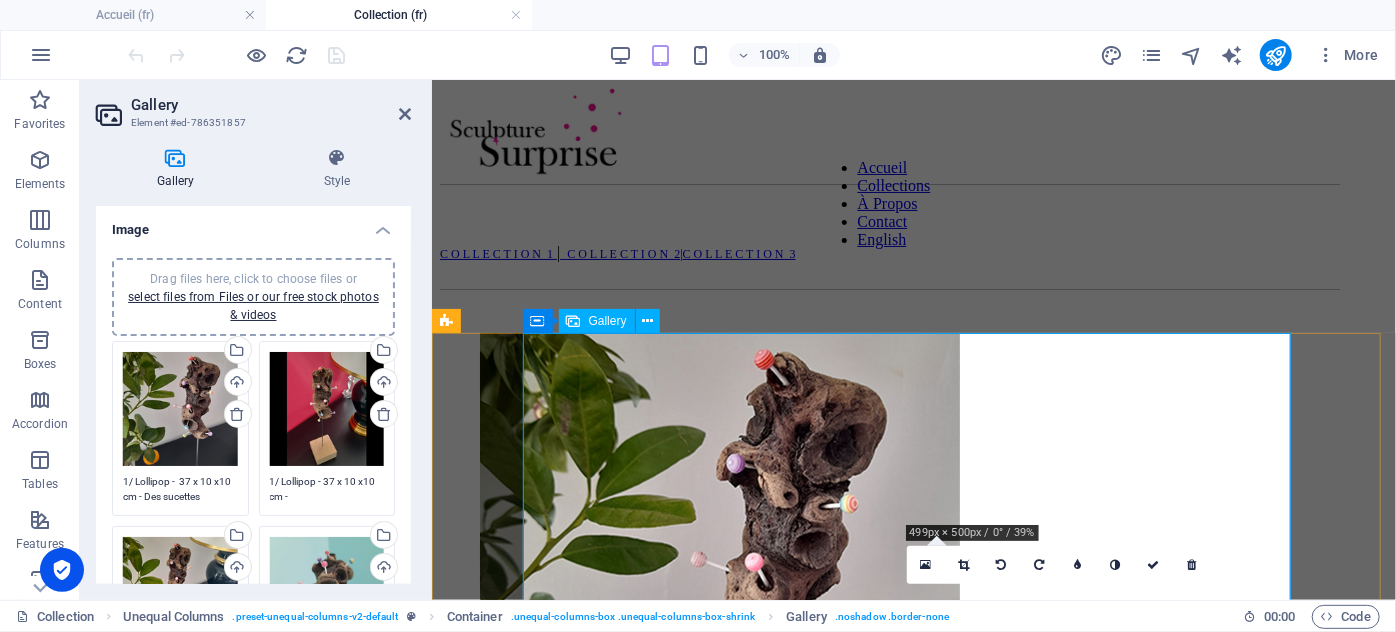 click at bounding box center (593, 1554) 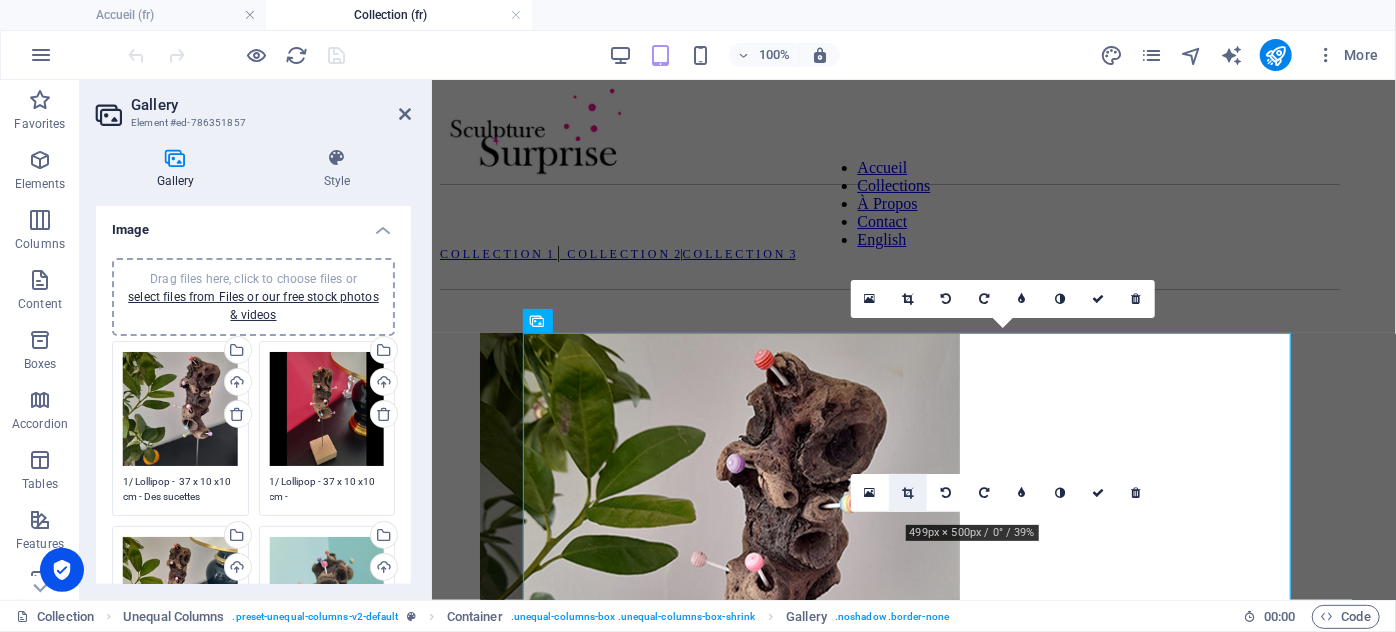 click at bounding box center (908, 493) 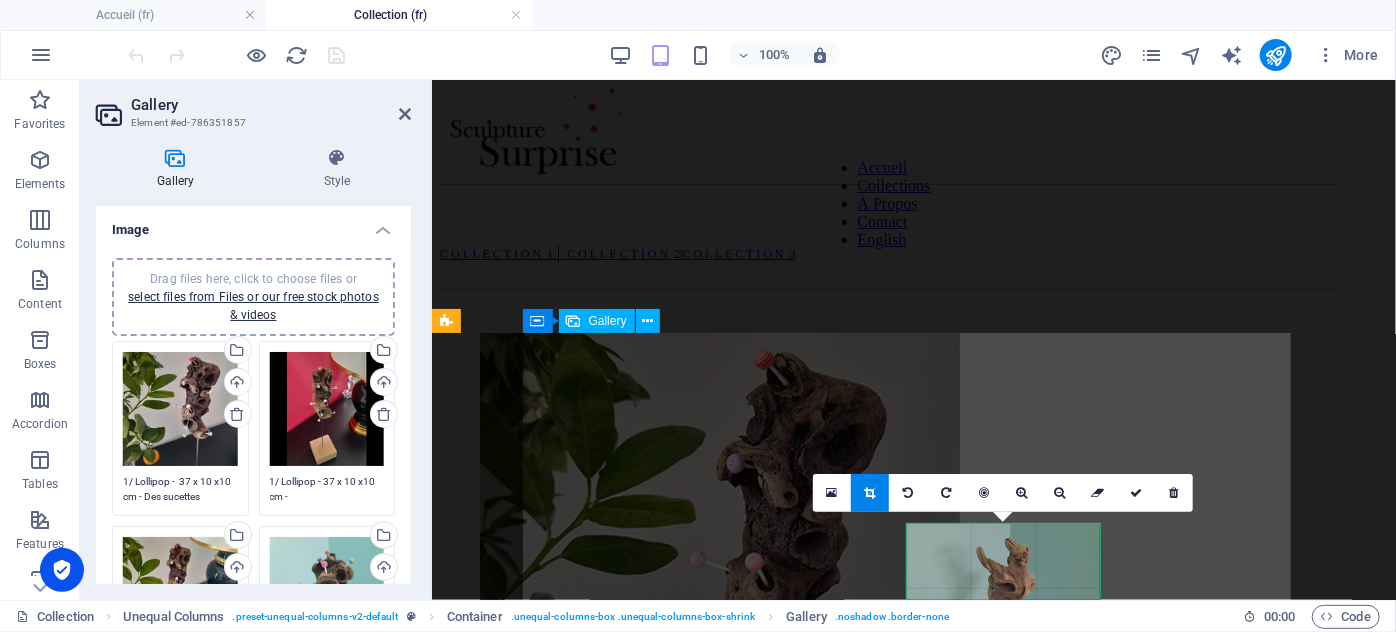 click at bounding box center (593, 1554) 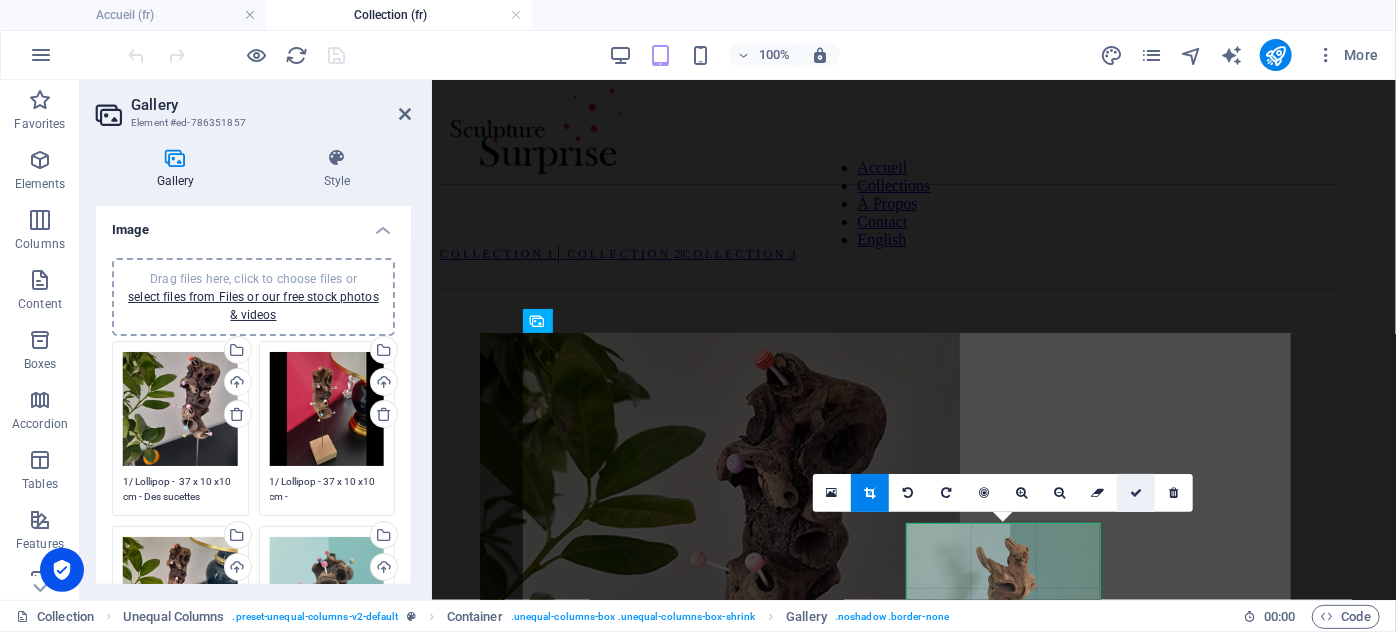 click at bounding box center (1136, 493) 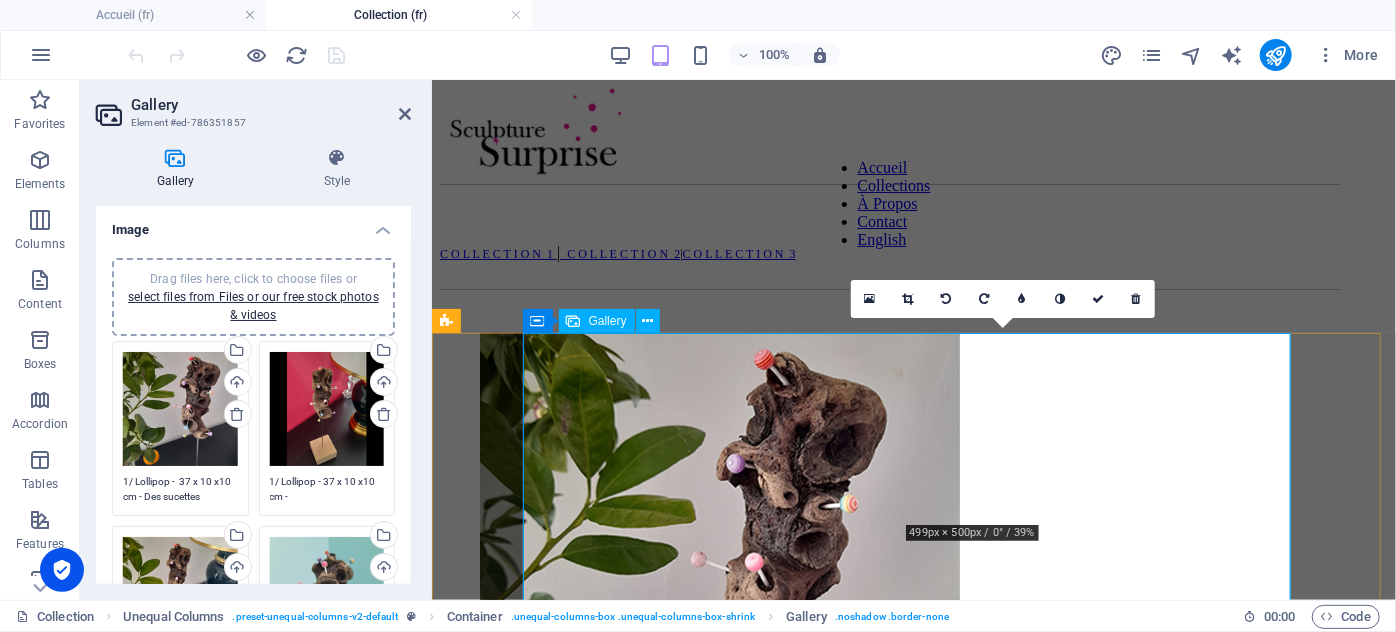 click at bounding box center [593, 1554] 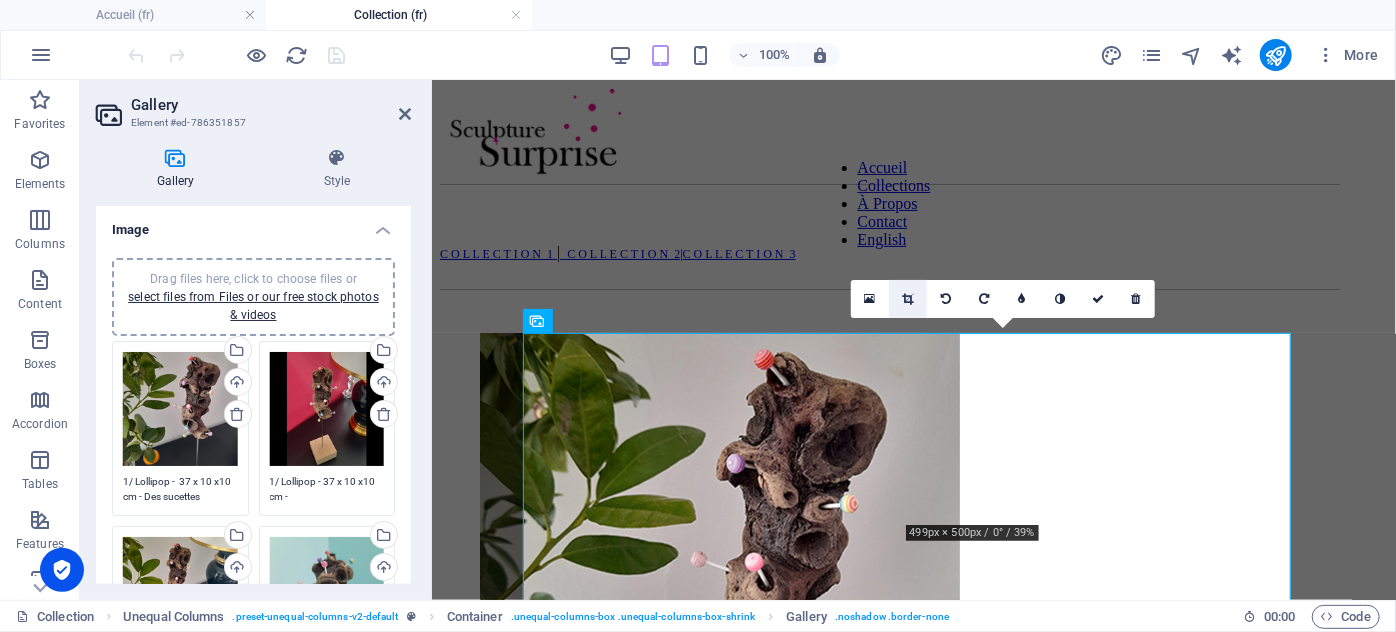 click at bounding box center [908, 299] 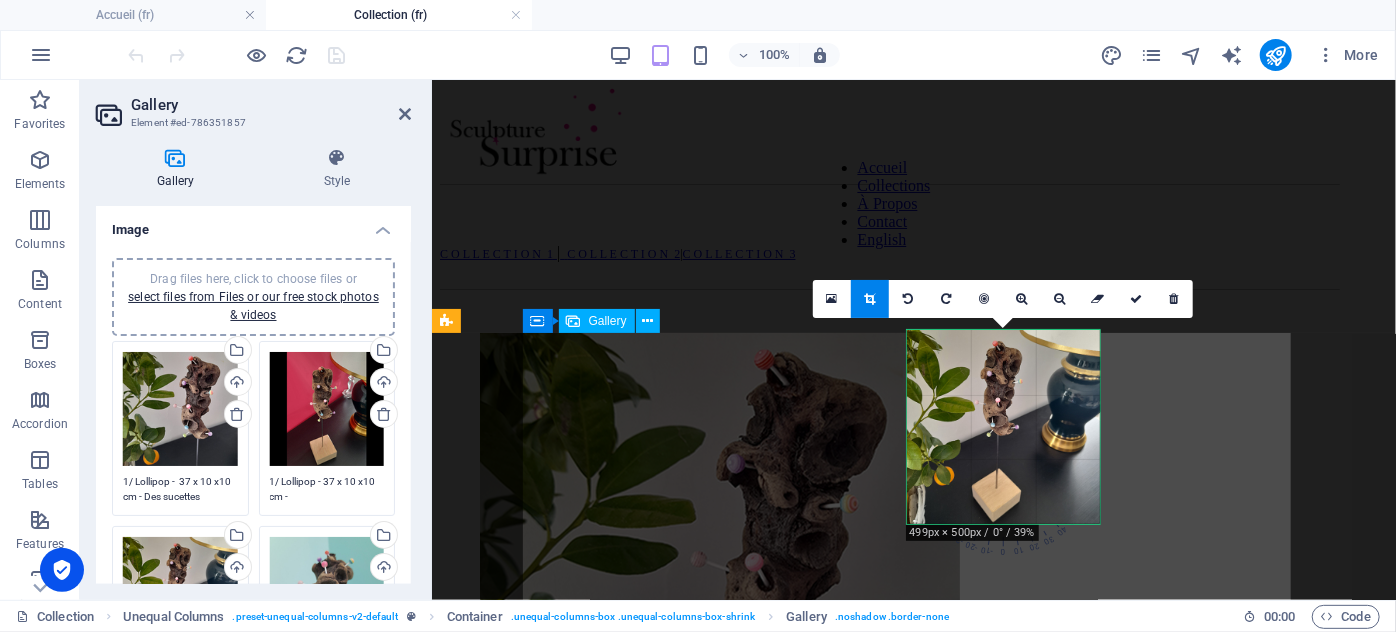 click at bounding box center [593, 2044] 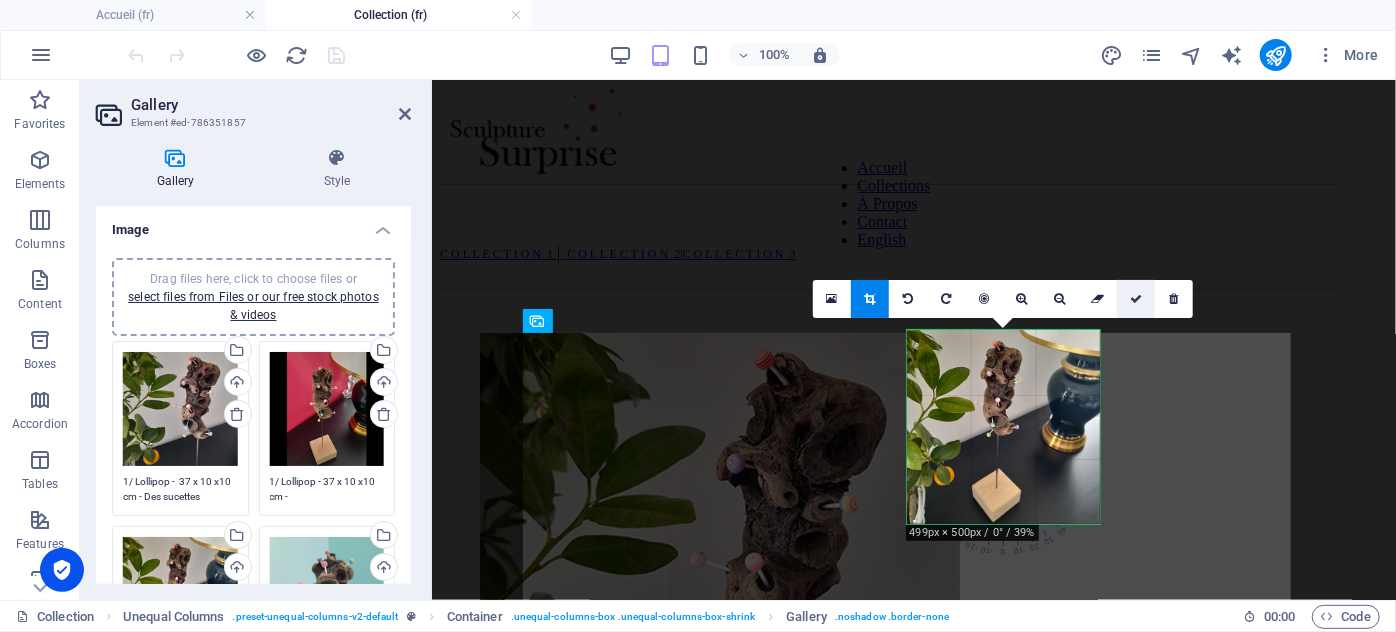 click at bounding box center (1136, 299) 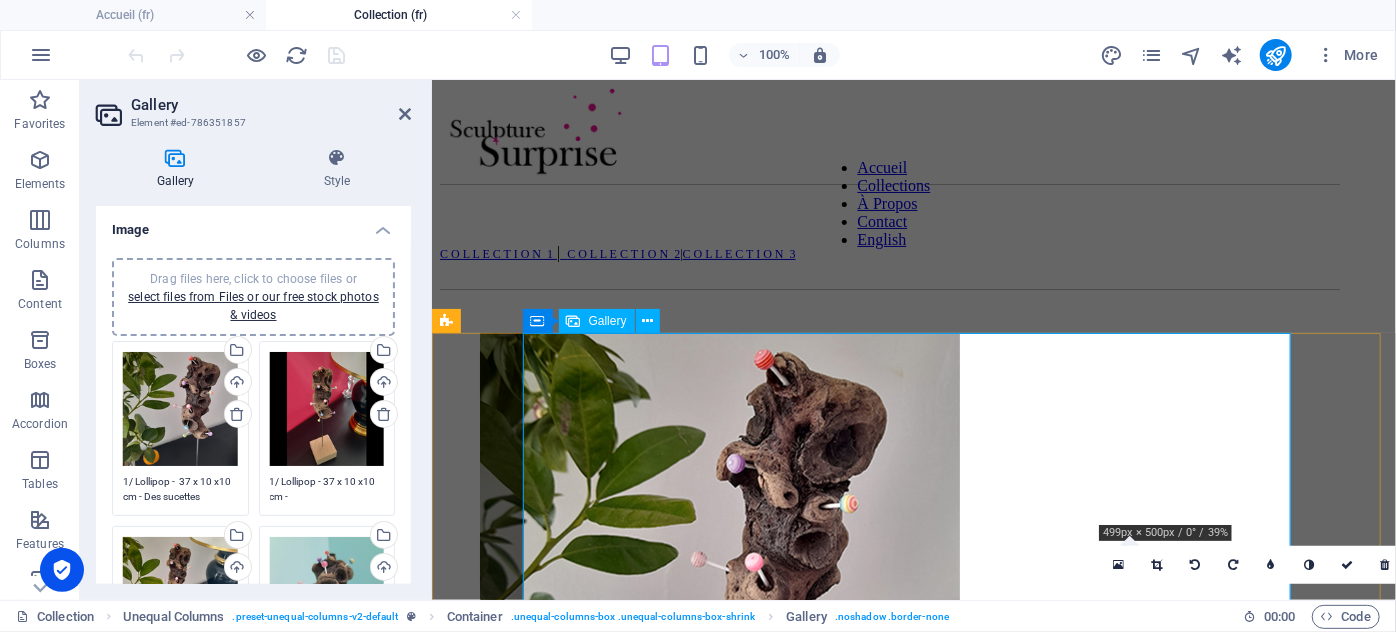 click at bounding box center (593, 2044) 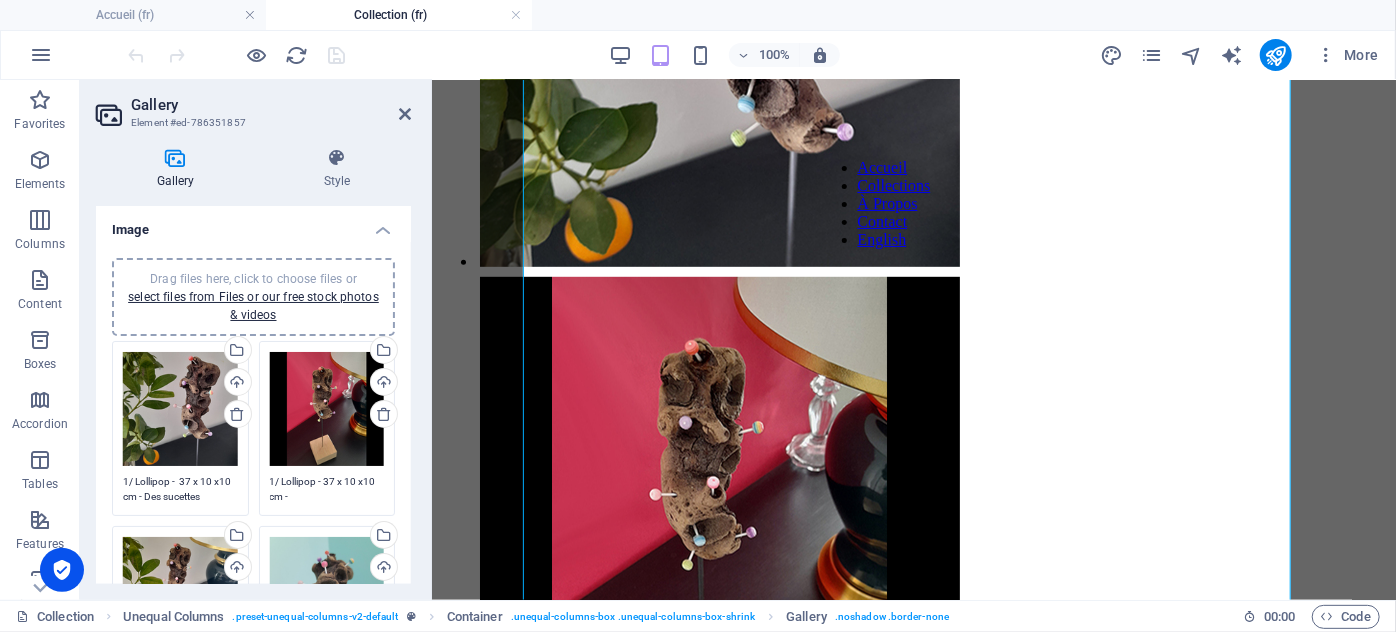 scroll, scrollTop: 550, scrollLeft: 0, axis: vertical 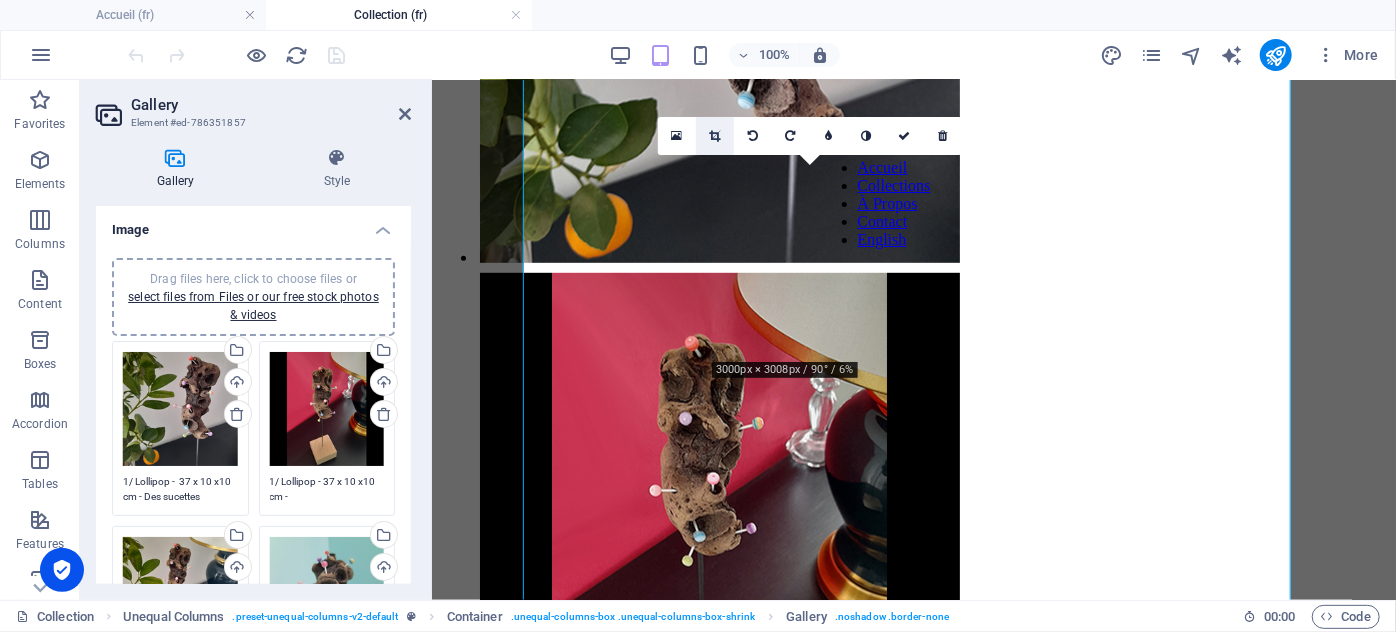 click at bounding box center [715, 136] 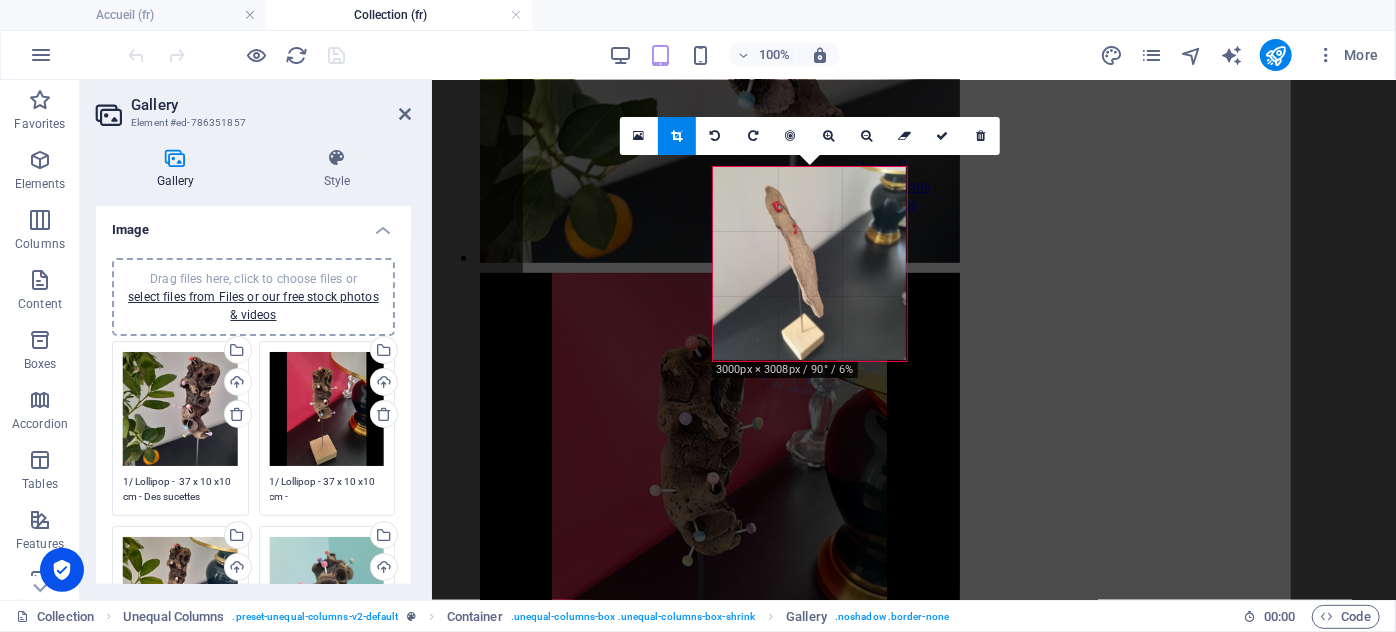 click at bounding box center [677, 136] 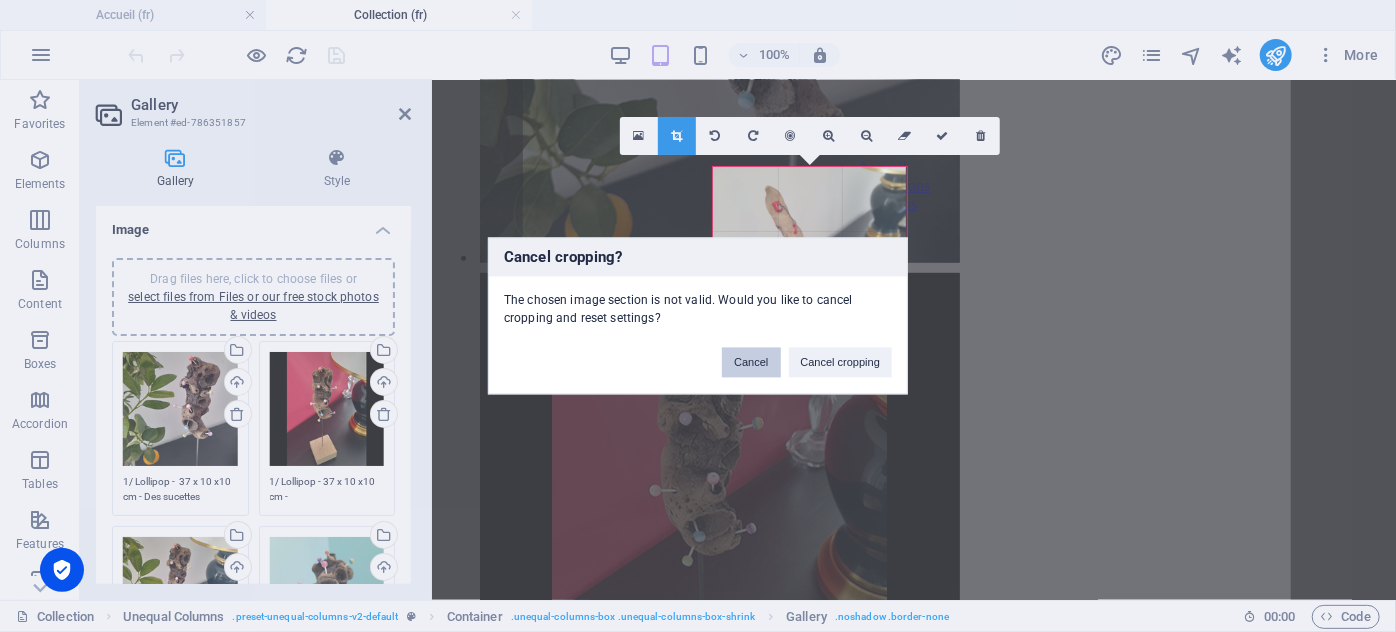 click on "Cancel" at bounding box center [751, 363] 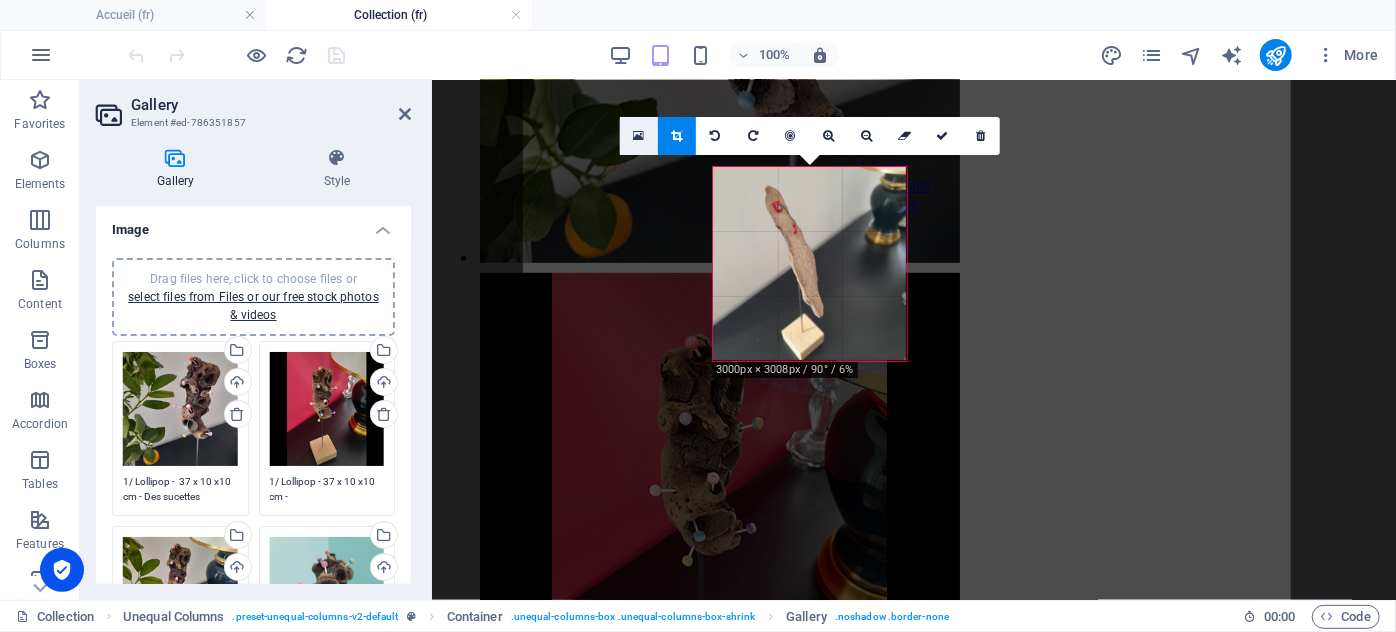 click at bounding box center (638, 136) 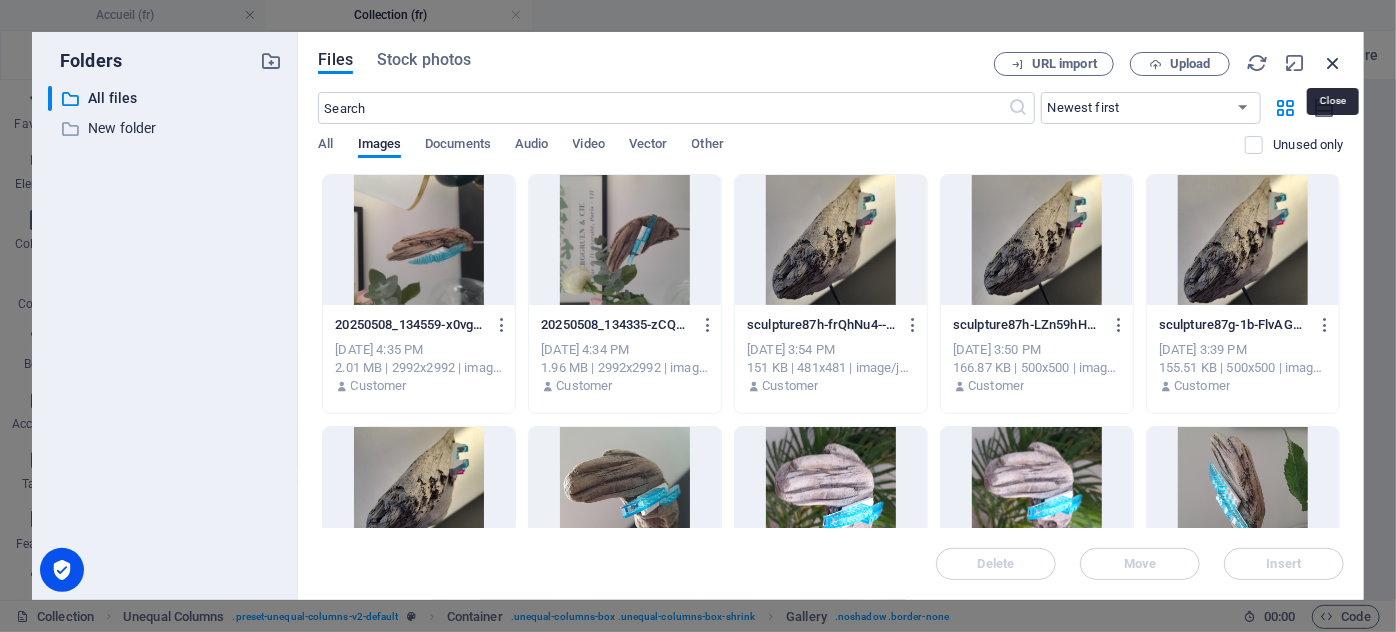 click at bounding box center [1333, 63] 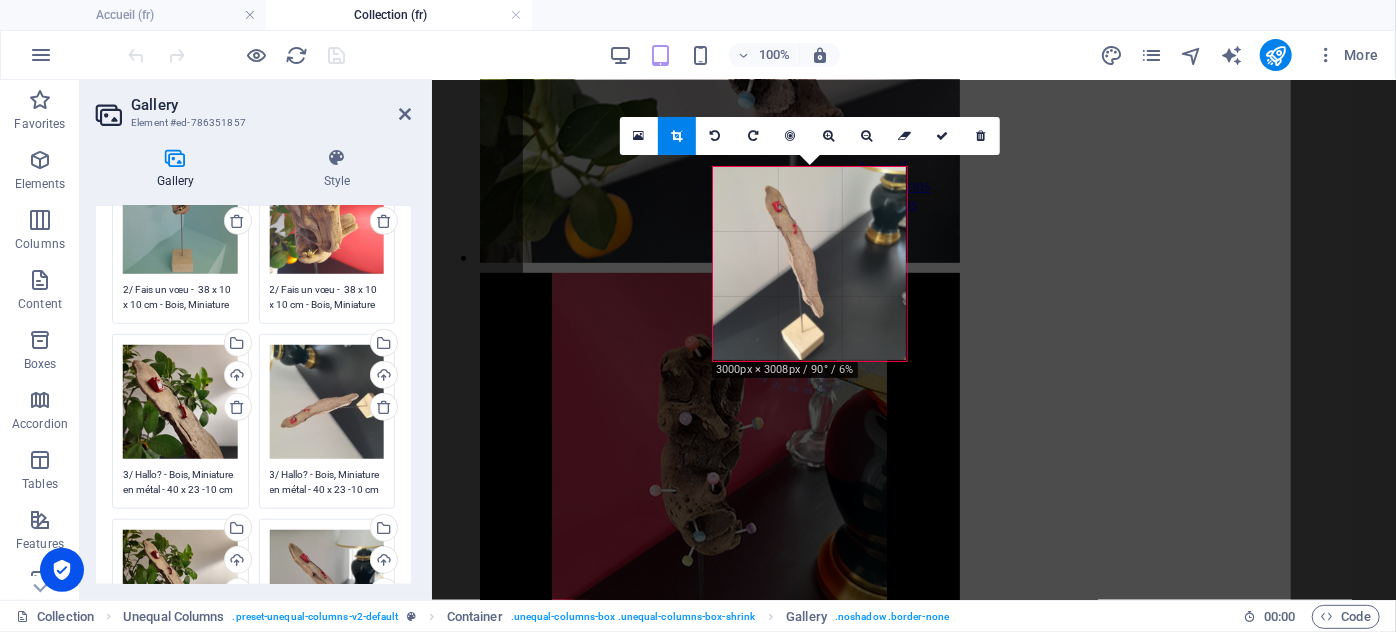 scroll, scrollTop: 780, scrollLeft: 0, axis: vertical 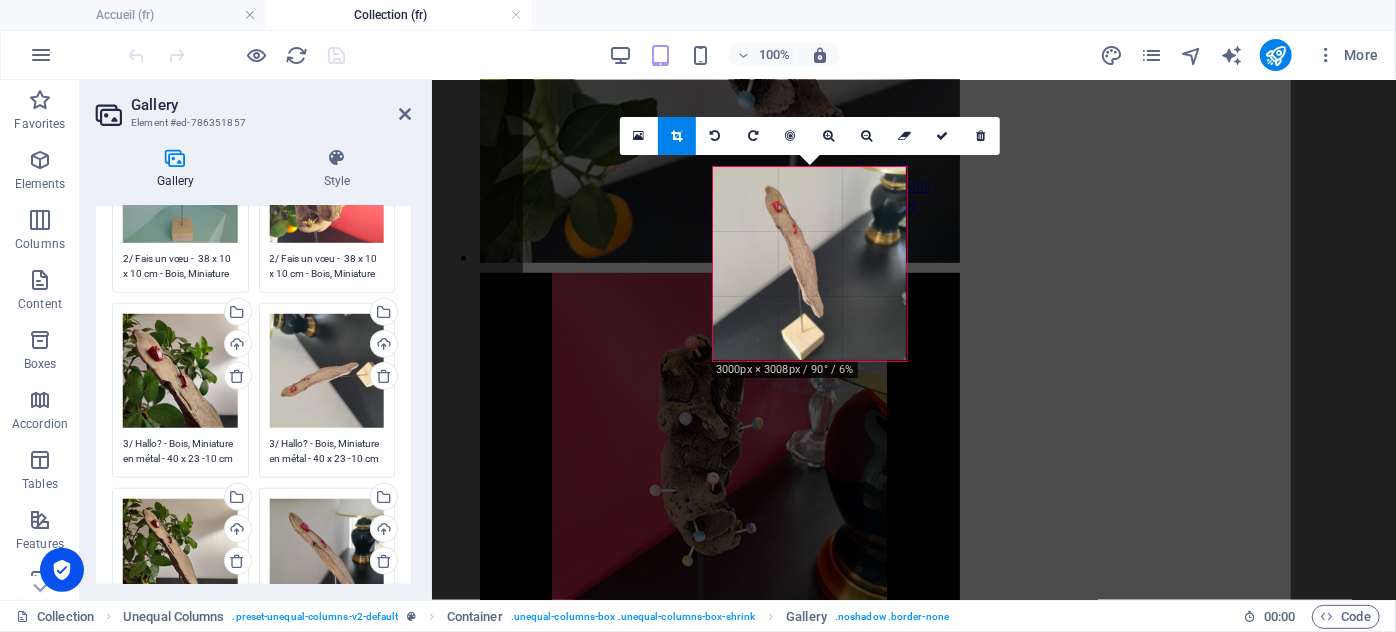 click on "Drag files here, click to choose files or select files from Files or our free stock photos & videos" at bounding box center (327, 371) 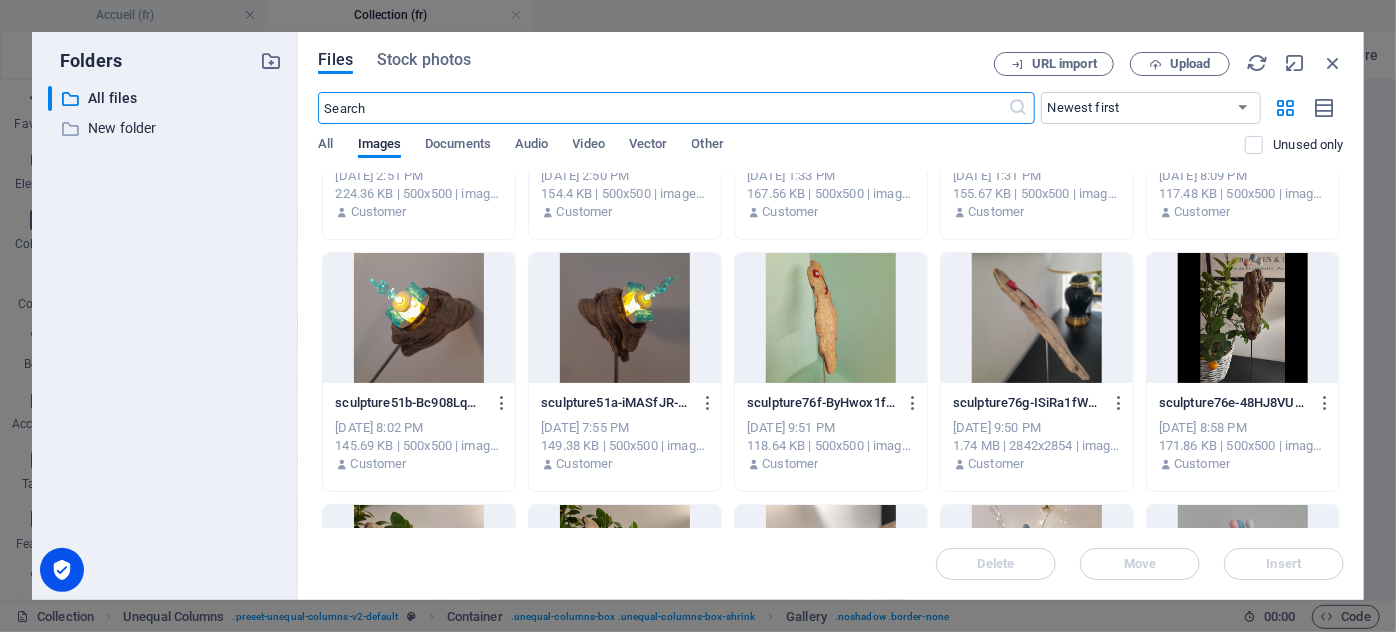 scroll, scrollTop: 705, scrollLeft: 0, axis: vertical 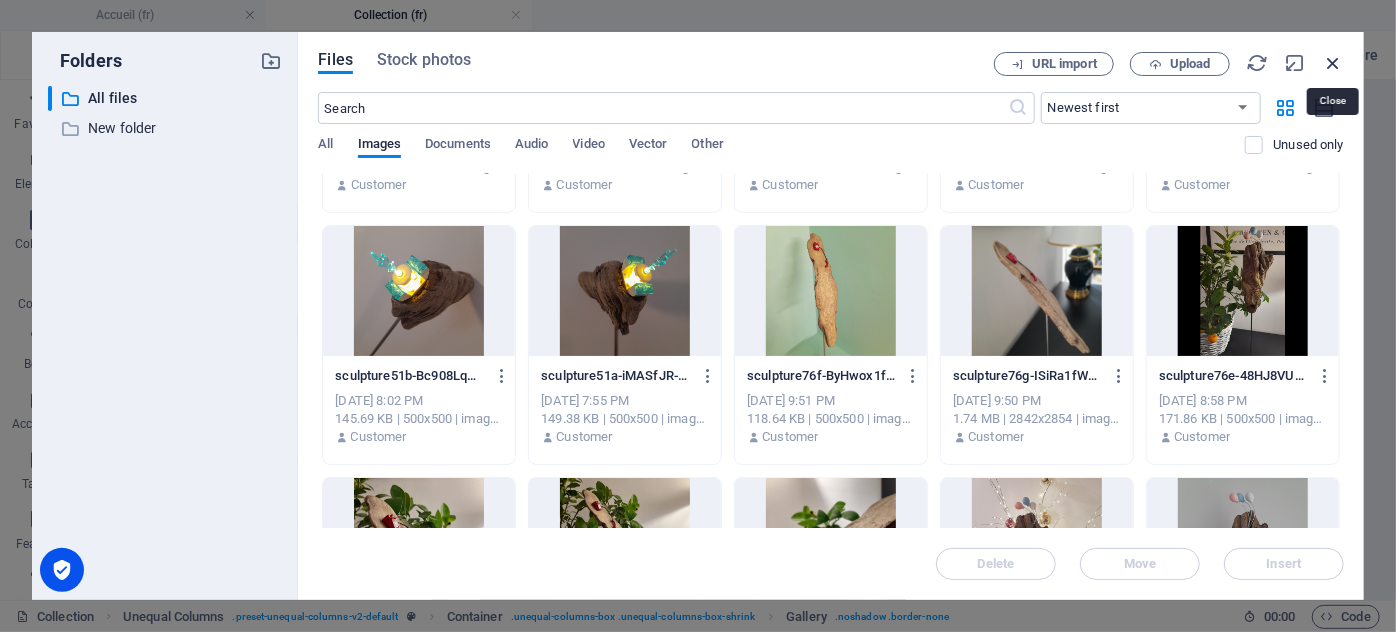 click at bounding box center [1333, 63] 